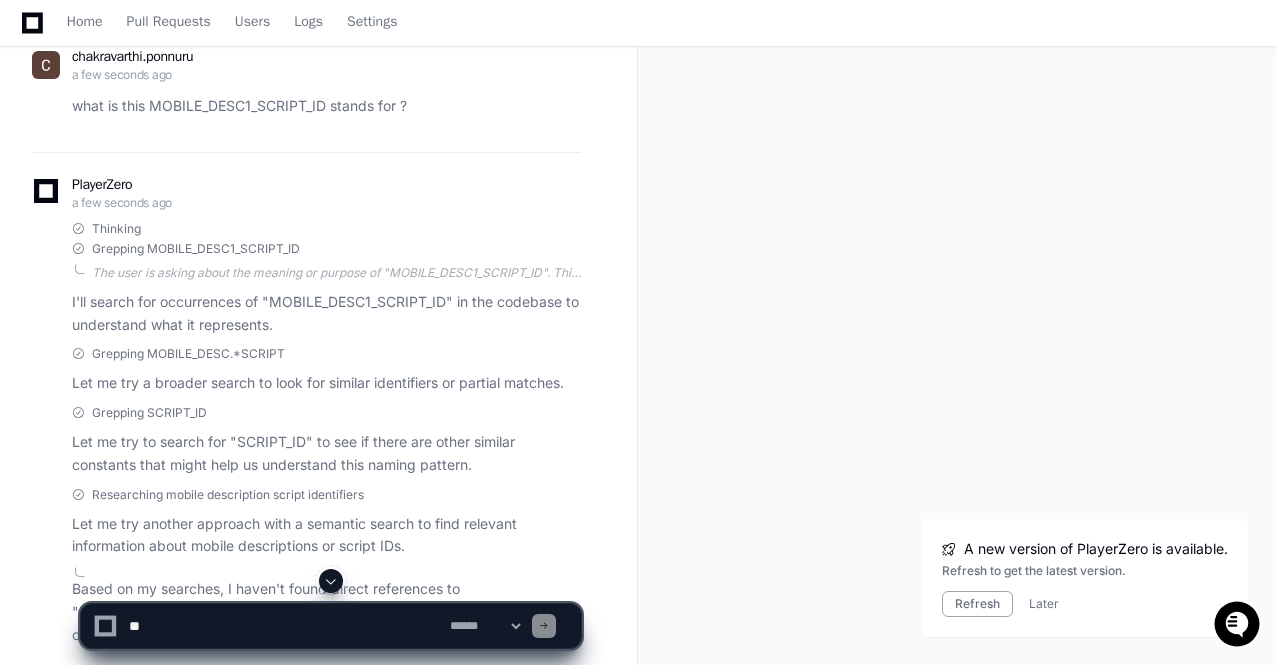 scroll, scrollTop: 0, scrollLeft: 0, axis: both 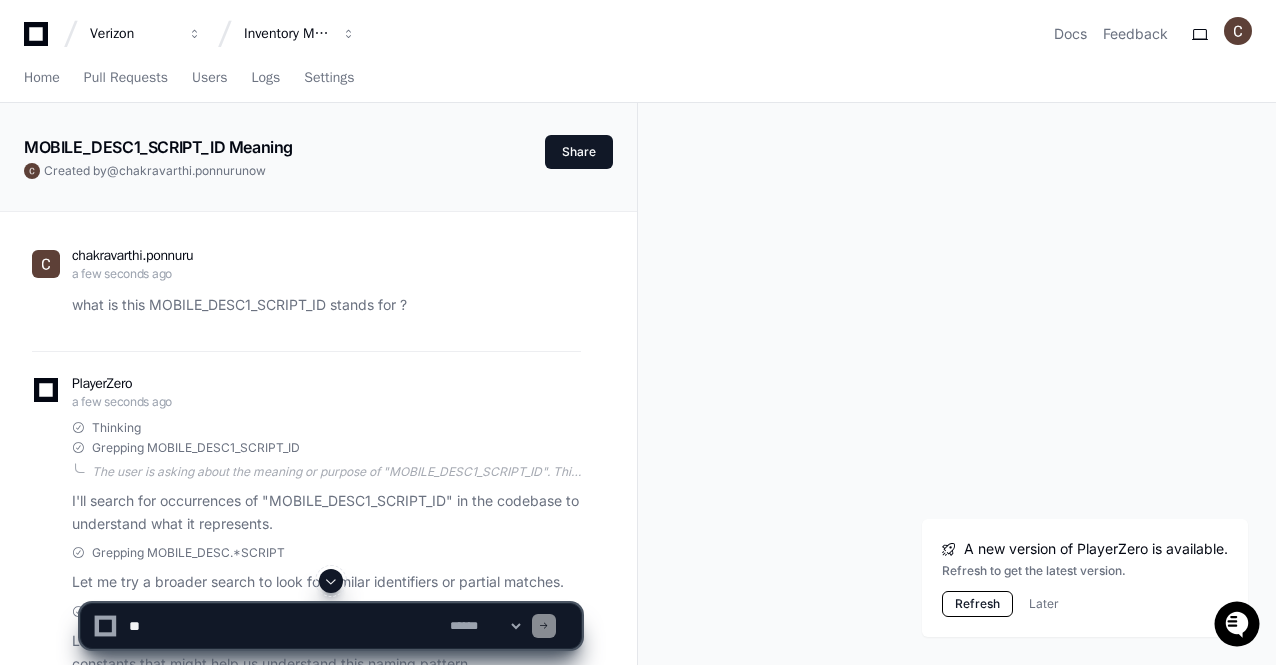 click on "Refresh" at bounding box center [977, 604] 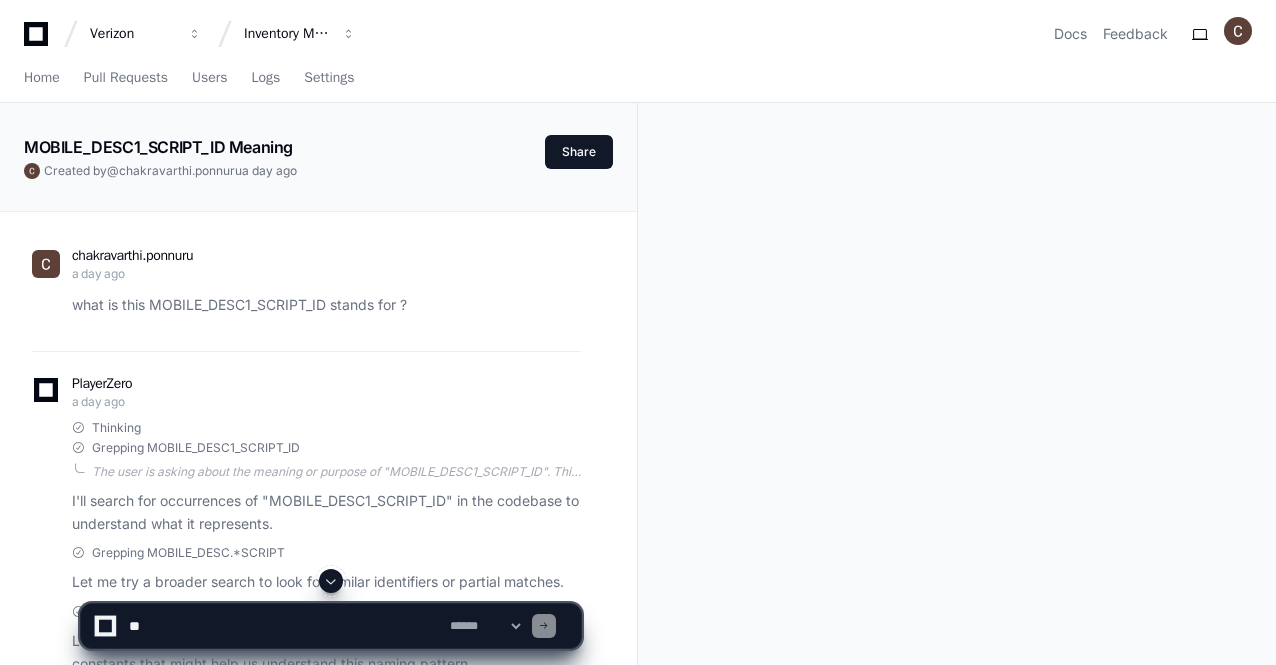 scroll, scrollTop: 0, scrollLeft: 0, axis: both 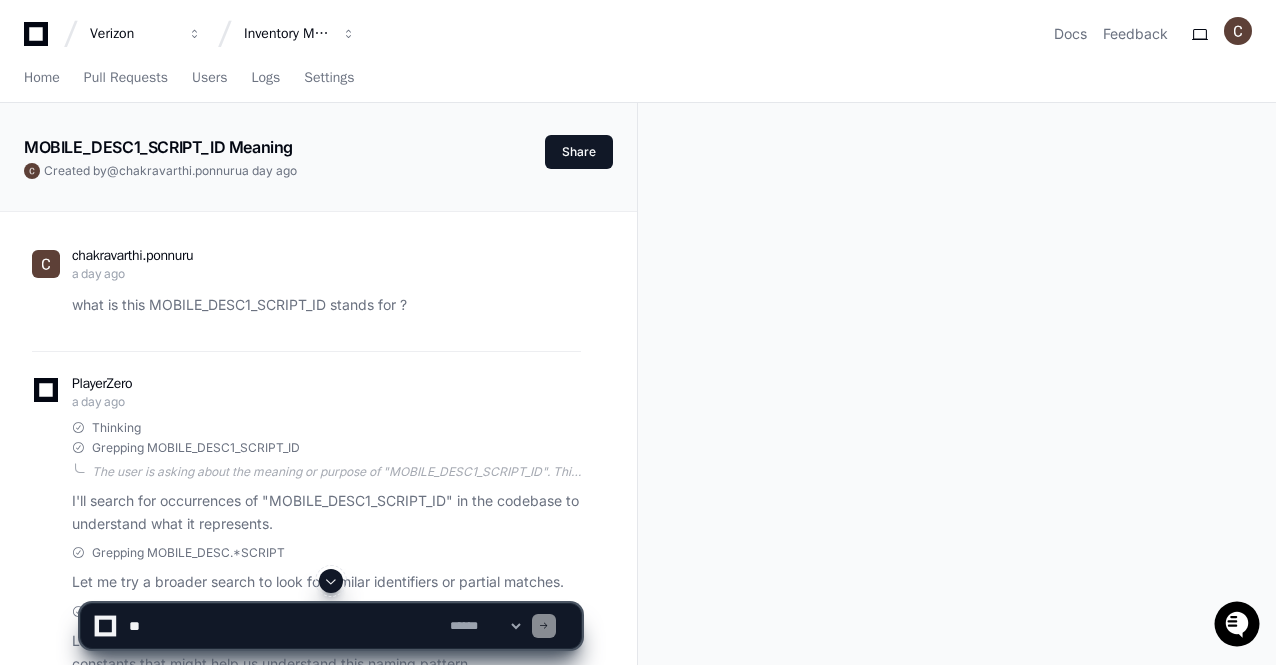 click 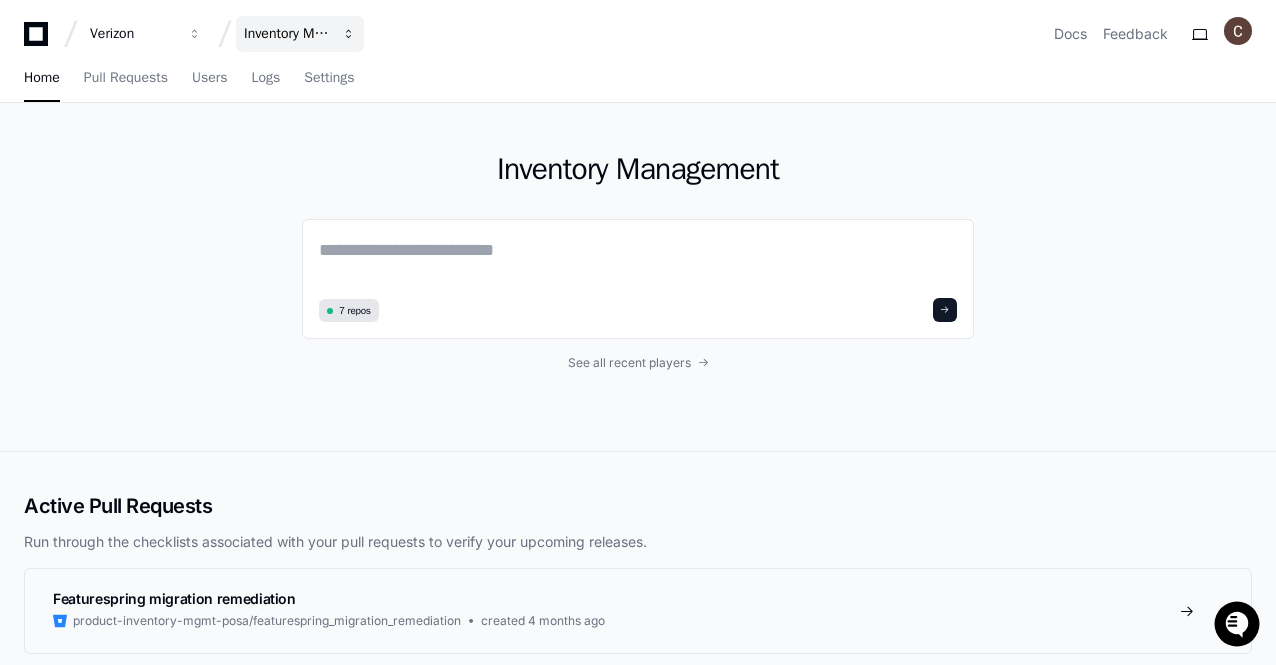 click at bounding box center (195, 34) 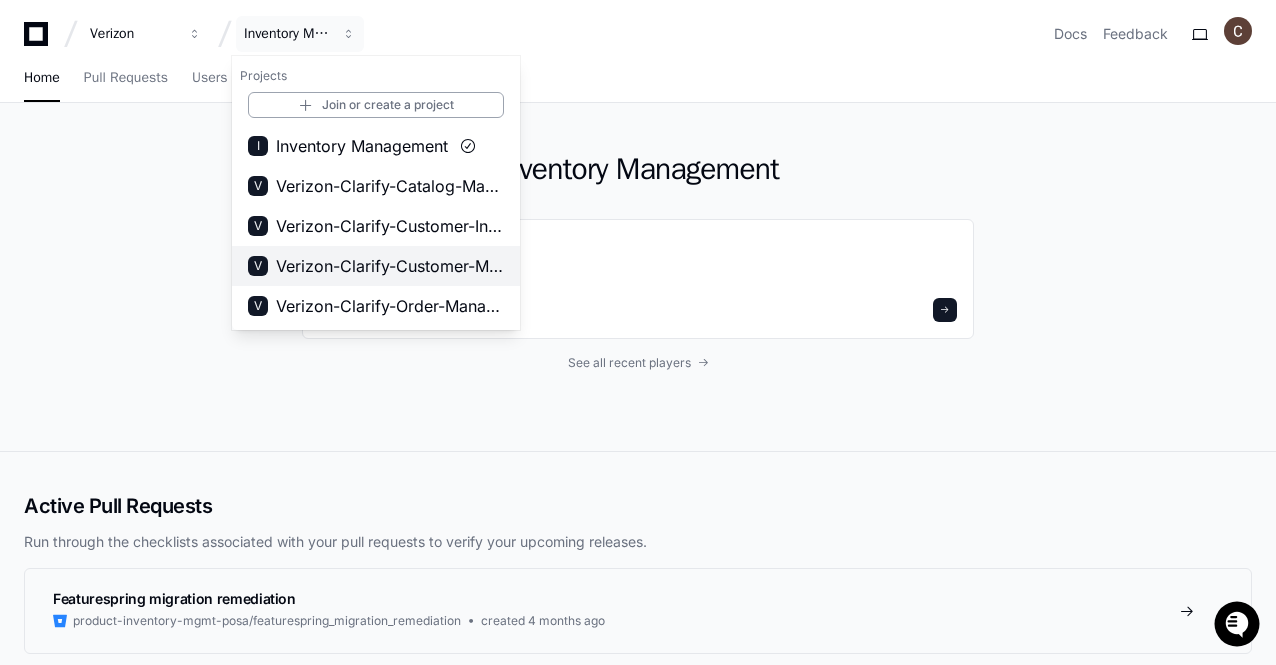 click on "Verizon-Clarify-Customer-Management" at bounding box center (390, 266) 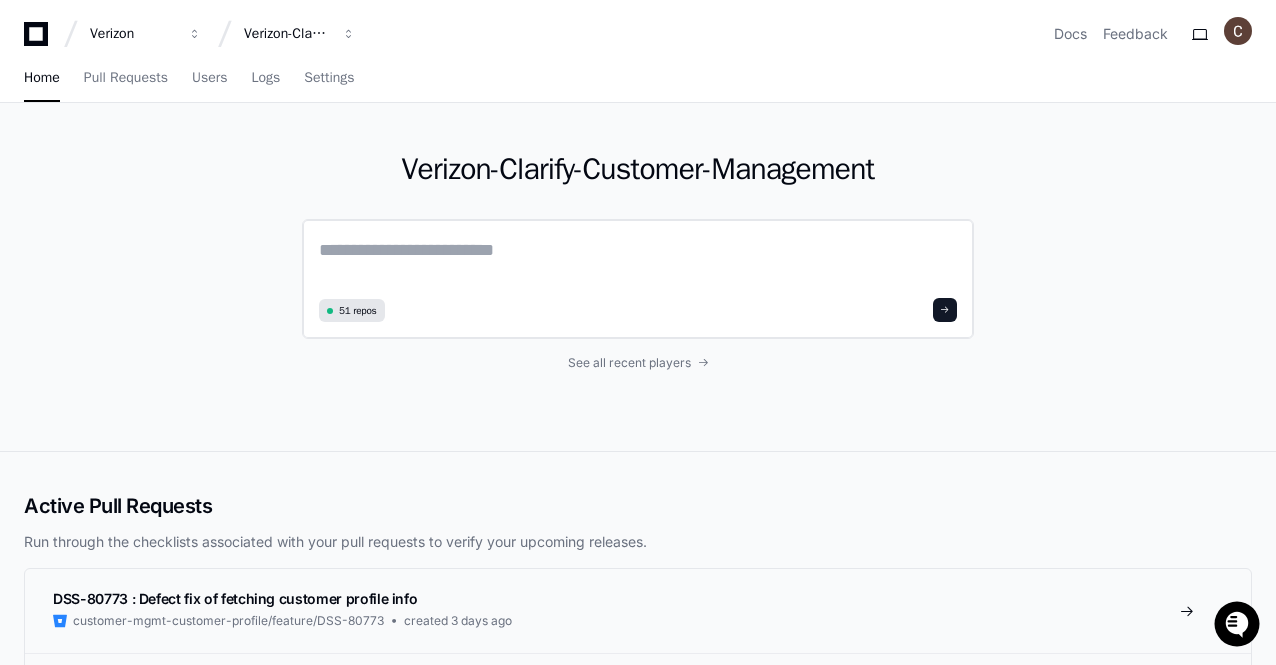 click 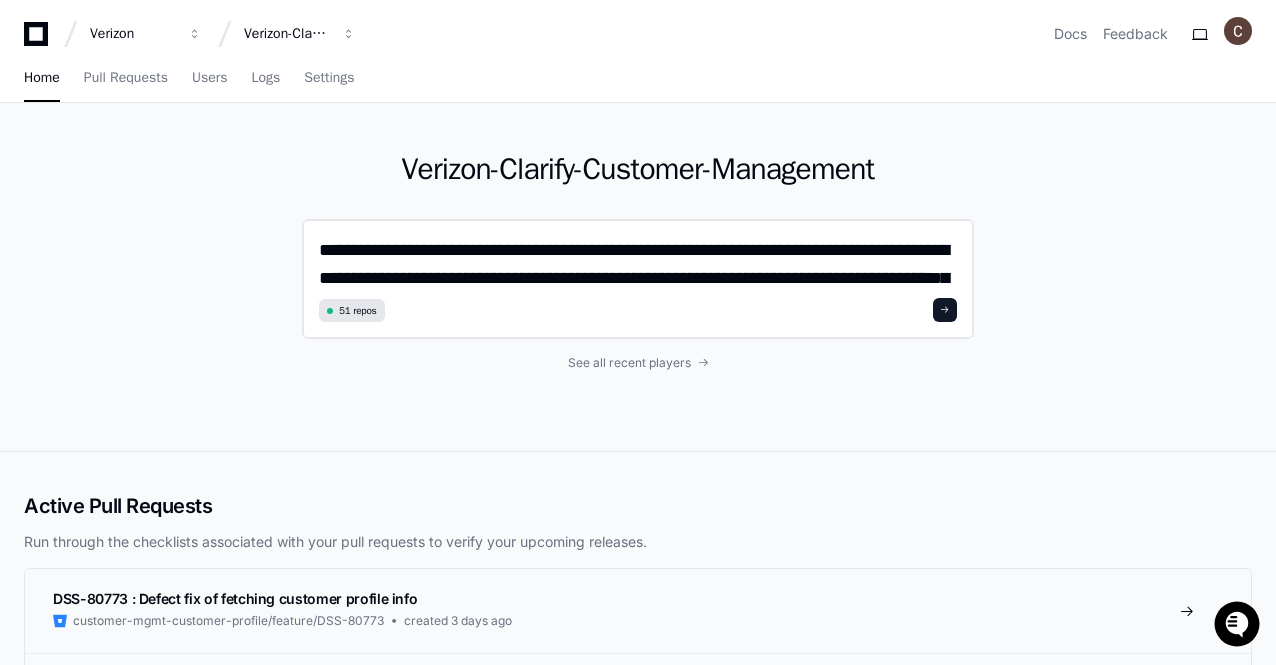 scroll, scrollTop: 0, scrollLeft: 0, axis: both 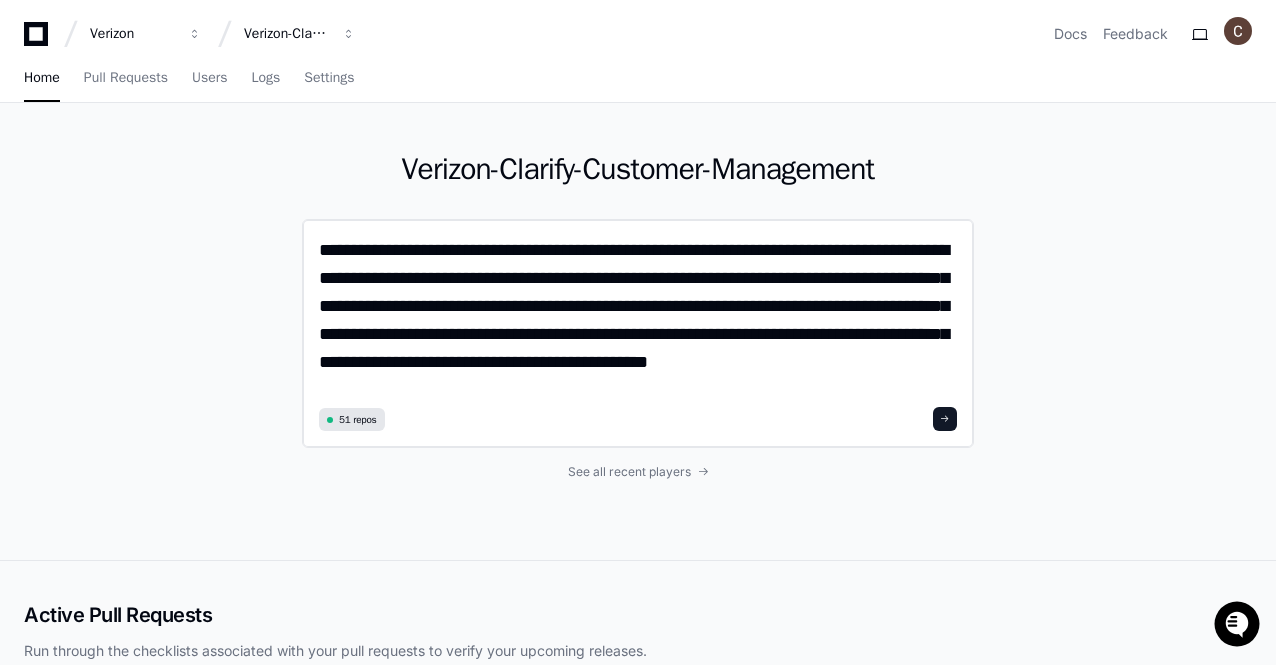 click on "**********" 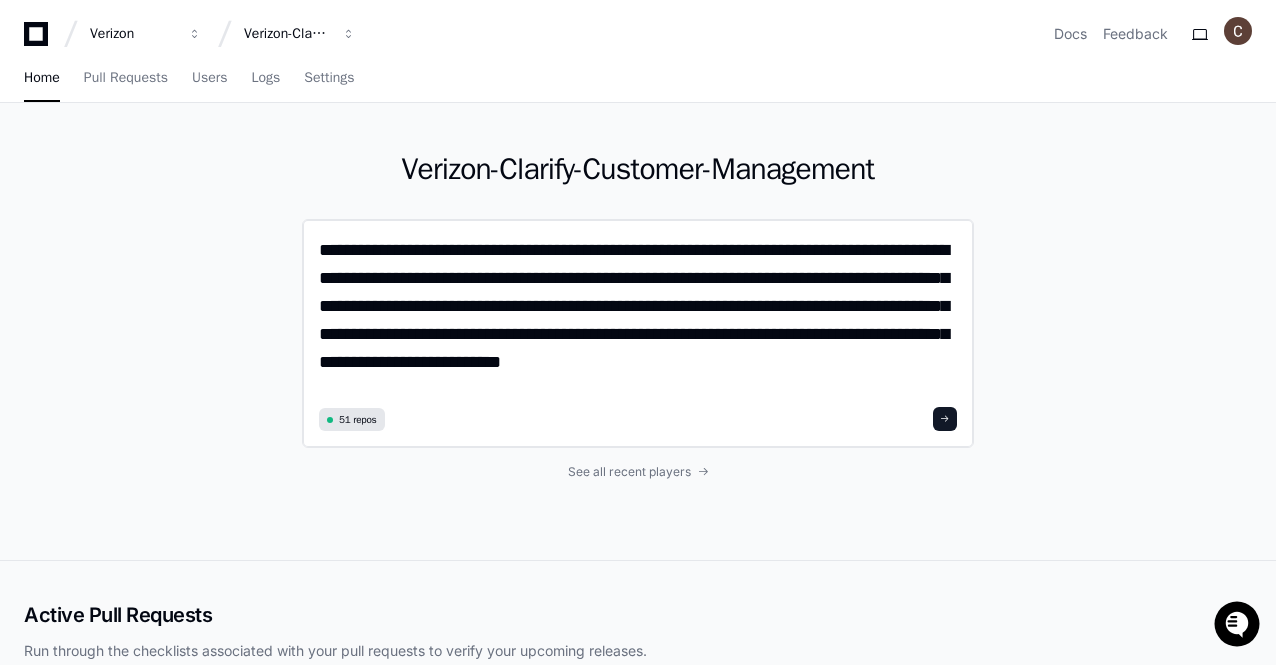 paste on "**********" 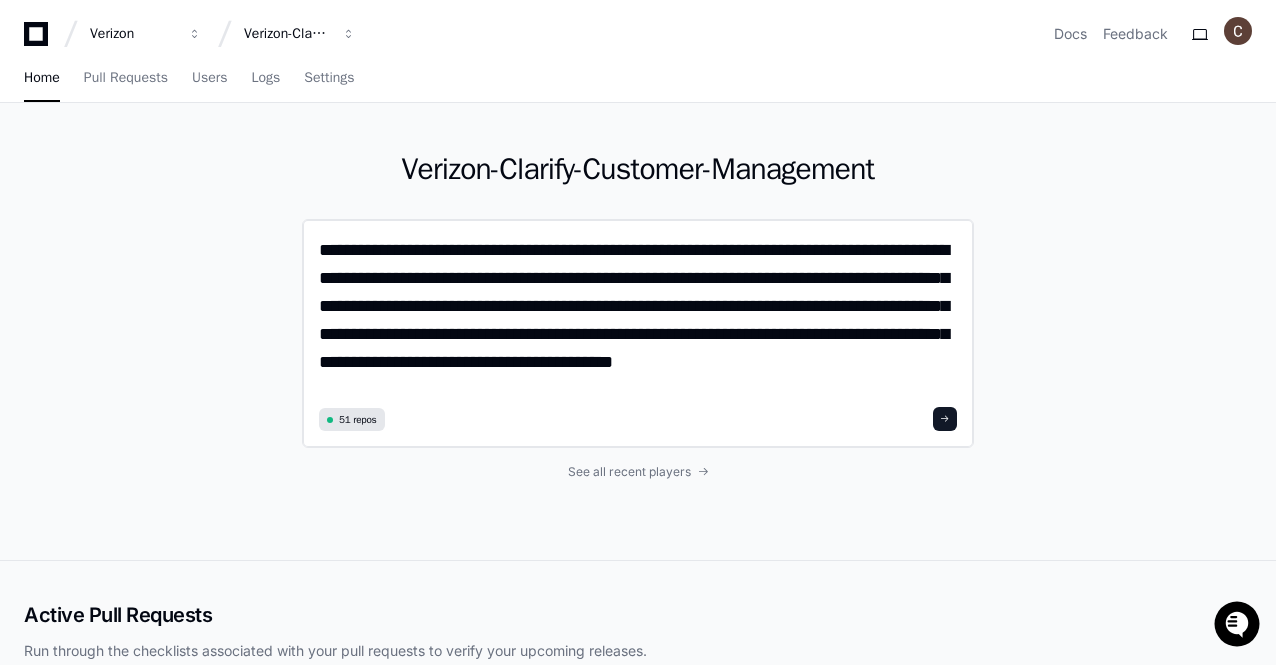 drag, startPoint x: 788, startPoint y: 276, endPoint x: 588, endPoint y: 277, distance: 200.0025 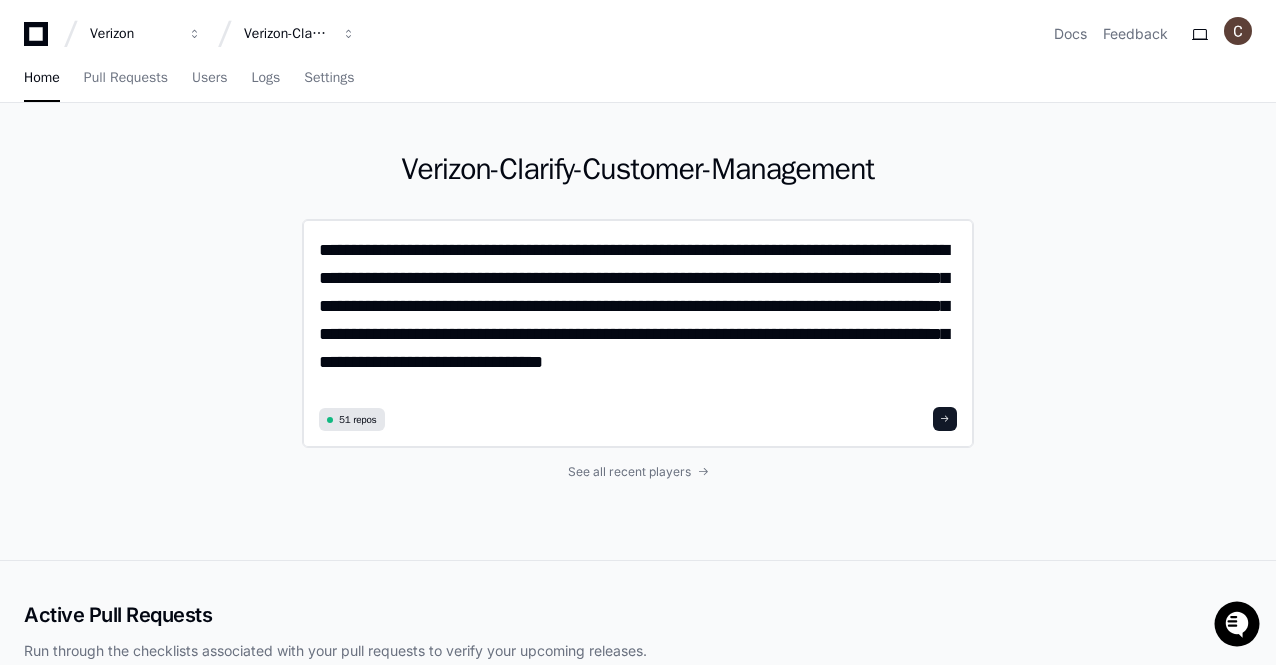 click on "**********" 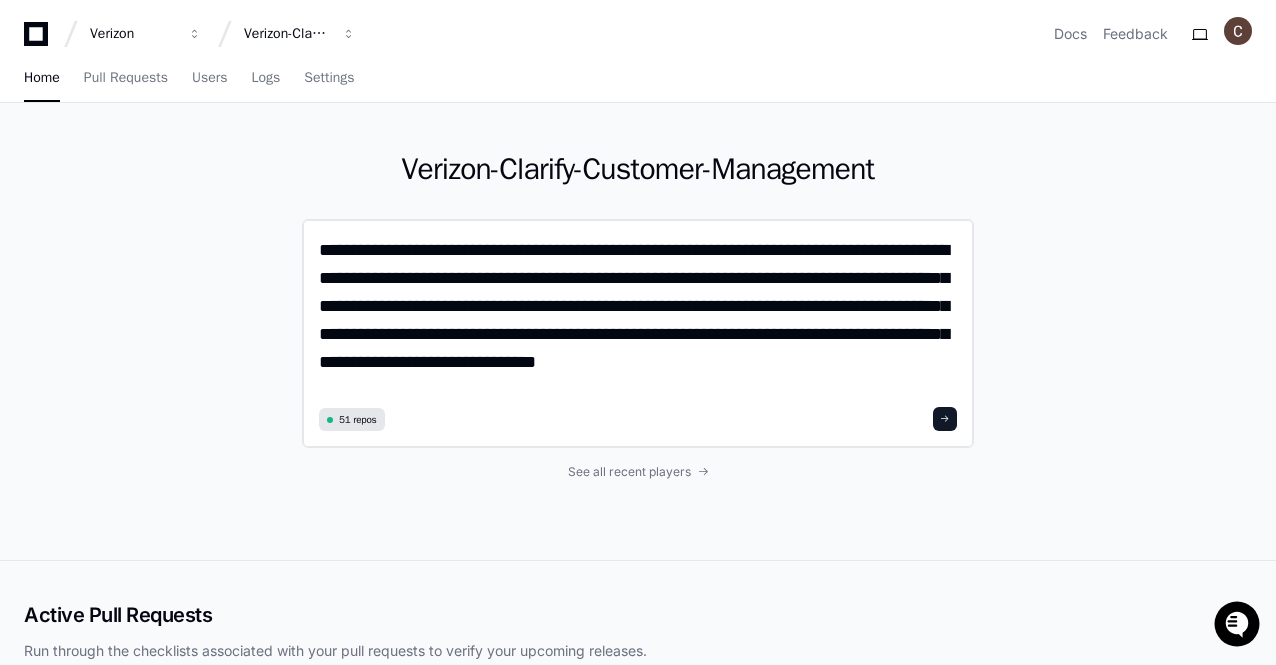 click on "**********" 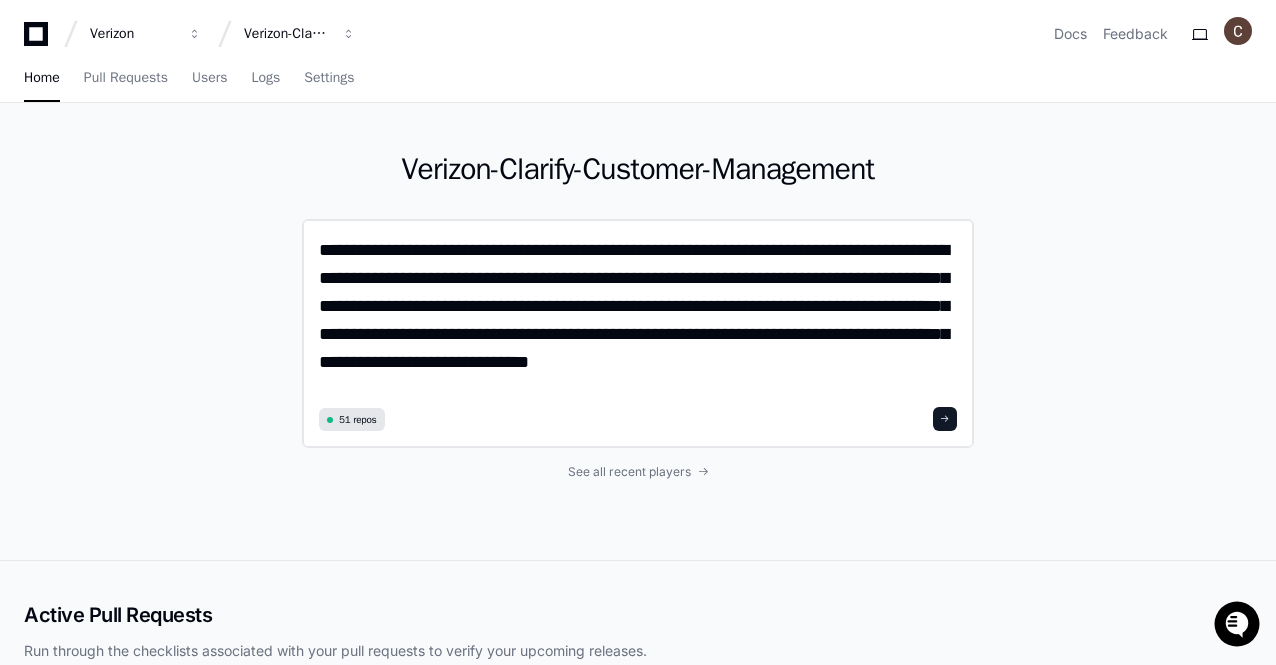 click on "**********" 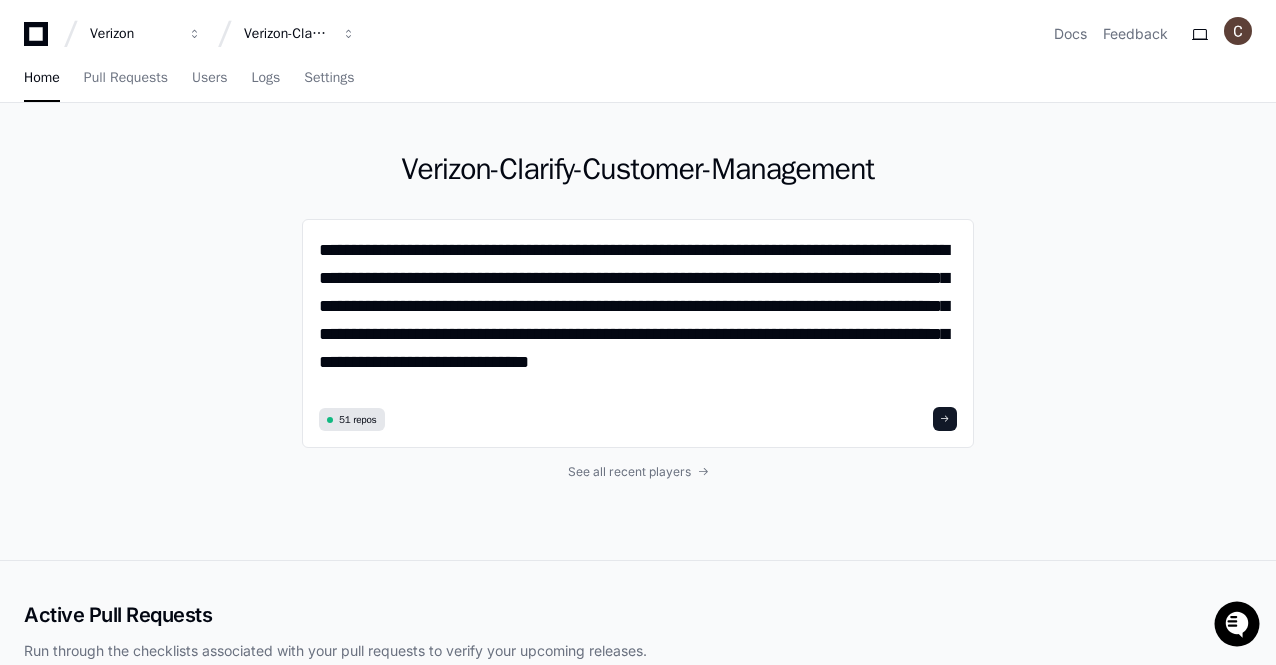 type on "**********" 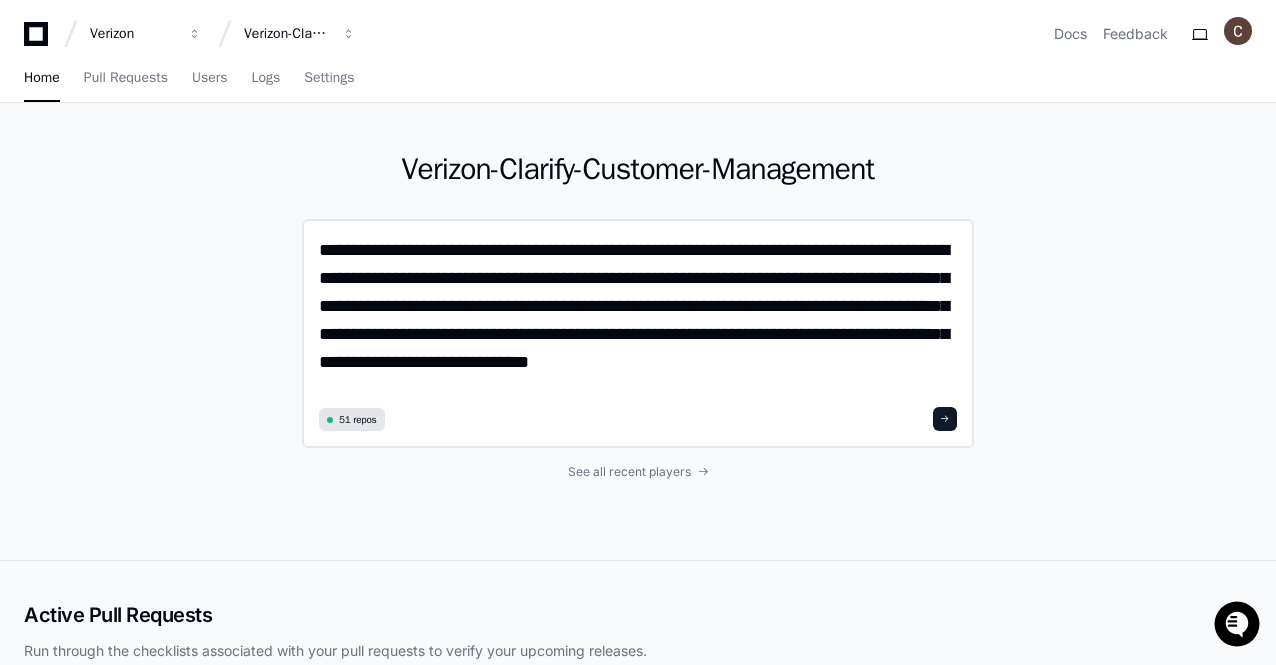 click 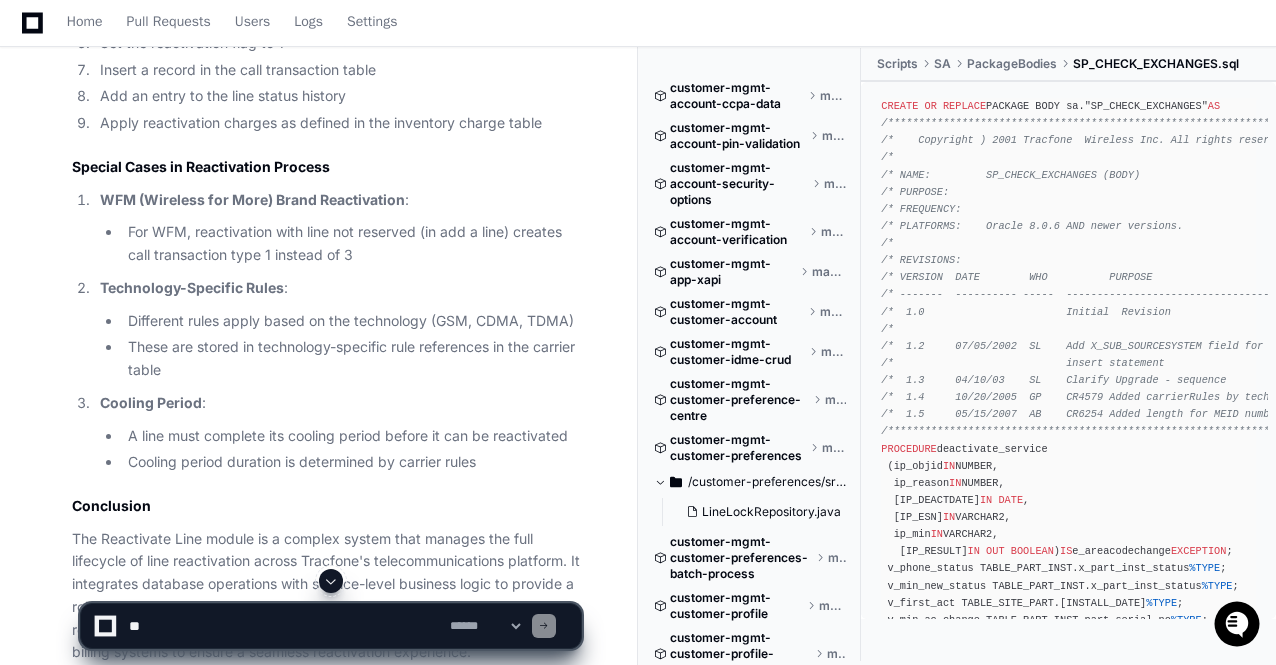 scroll, scrollTop: 6401, scrollLeft: 0, axis: vertical 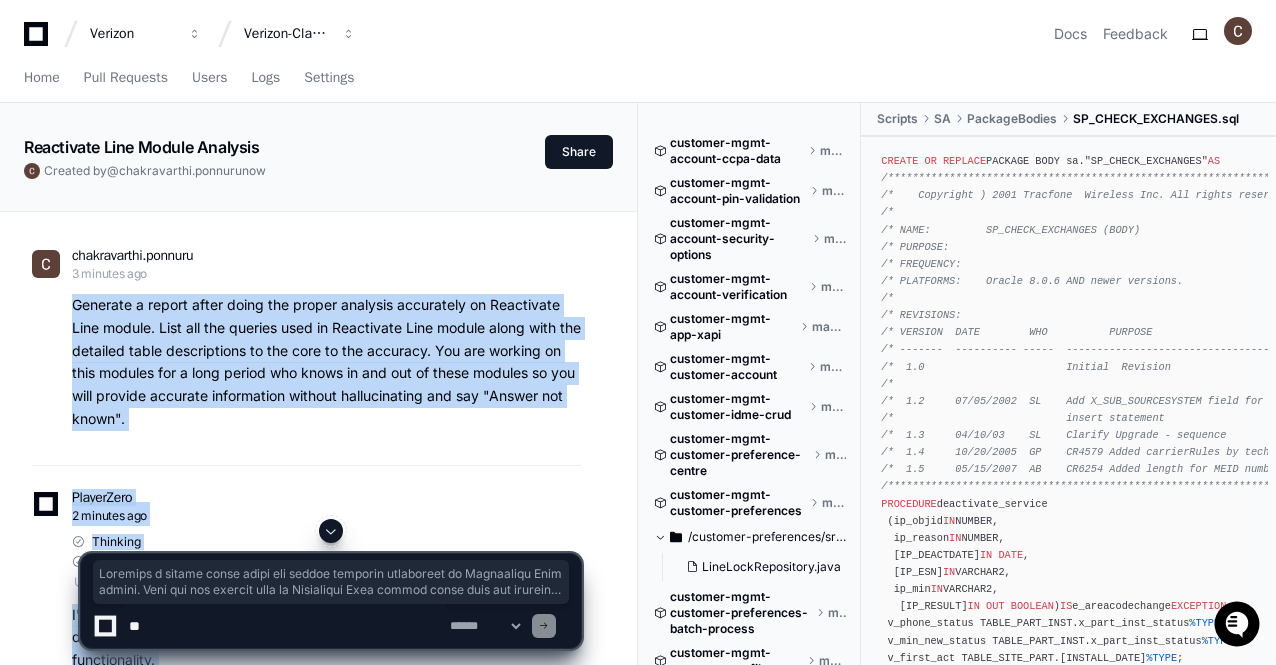 drag, startPoint x: 624, startPoint y: 525, endPoint x: 62, endPoint y: 303, distance: 604.25824 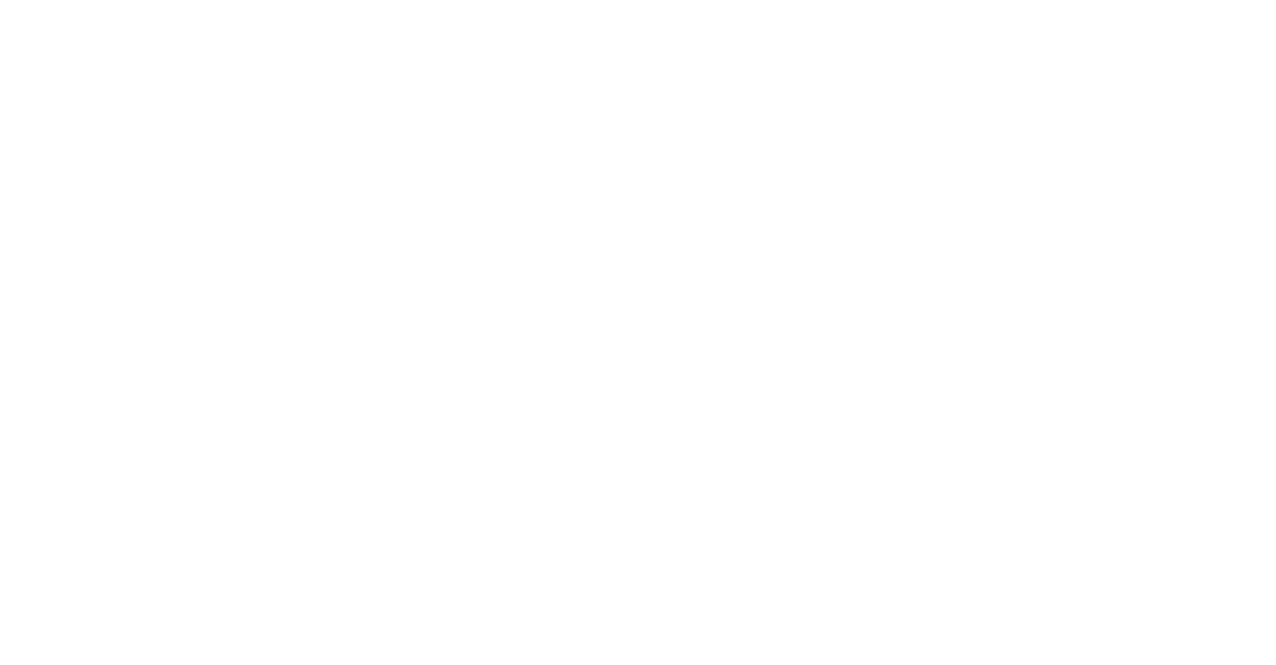 scroll, scrollTop: 0, scrollLeft: 0, axis: both 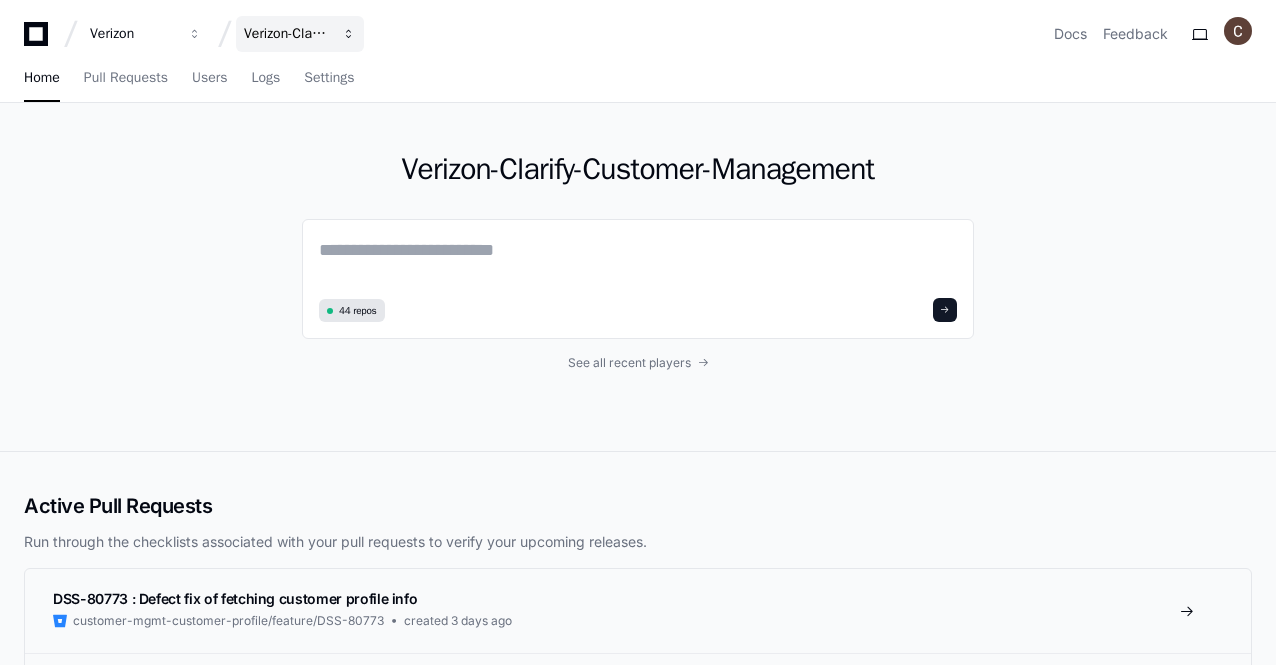click at bounding box center (195, 34) 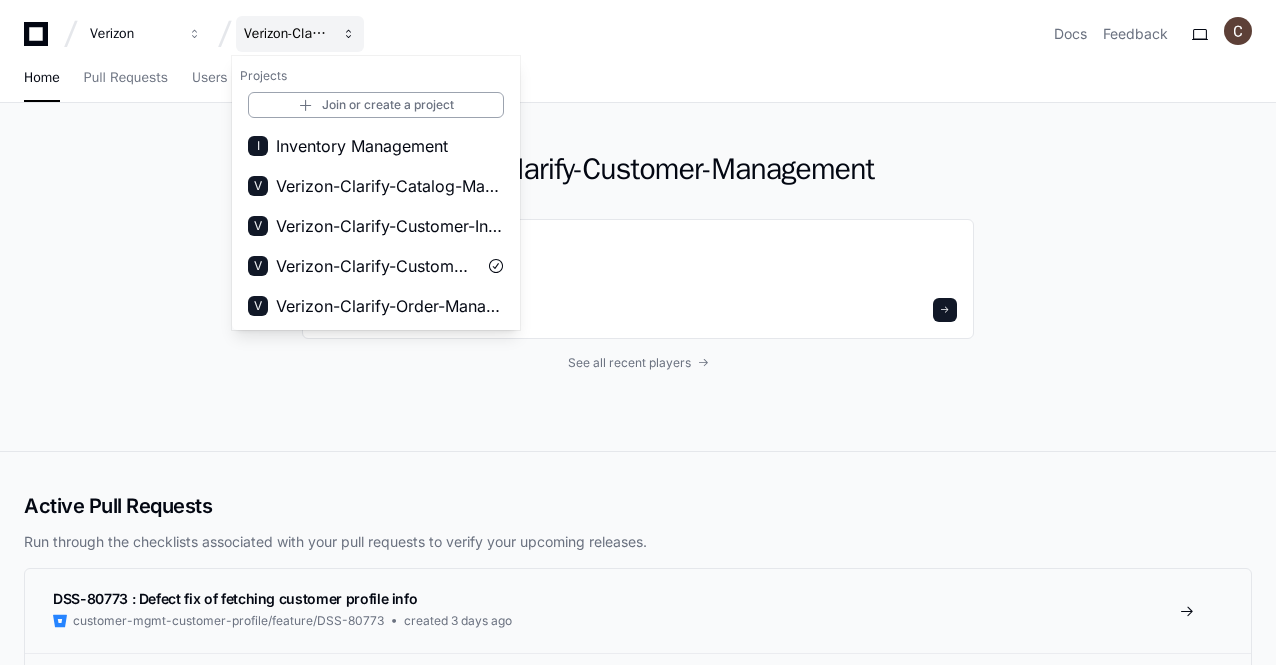 scroll, scrollTop: 0, scrollLeft: 0, axis: both 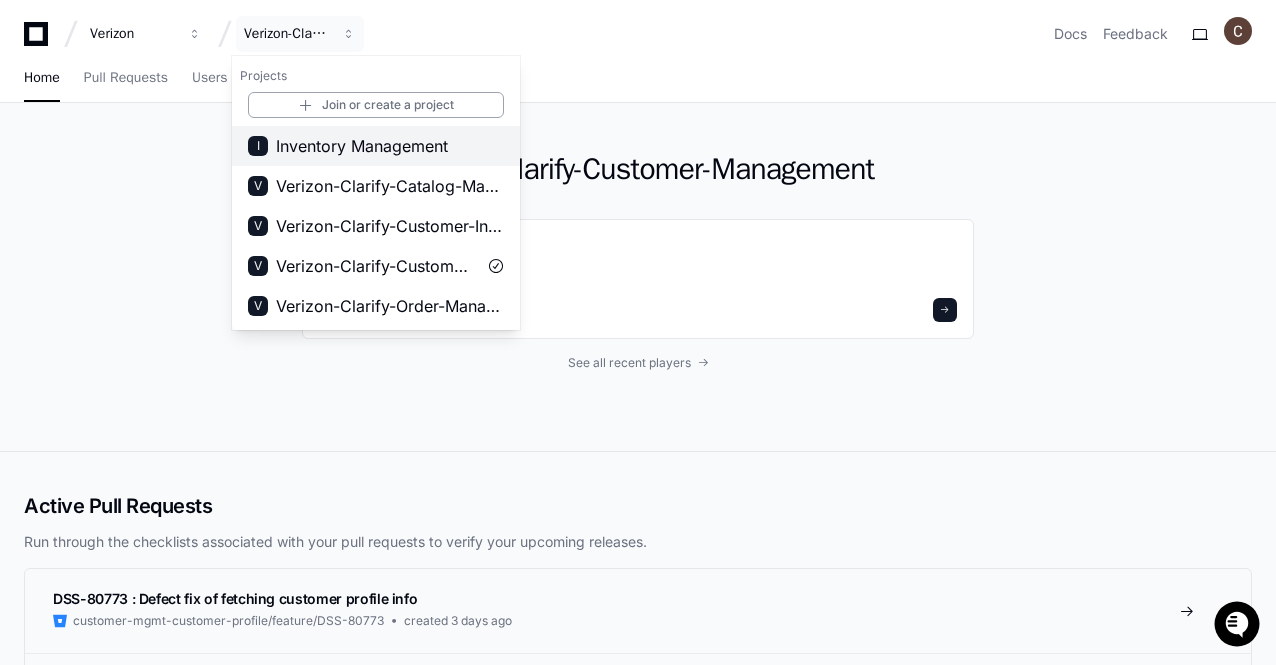 click on "Inventory Management" at bounding box center (362, 146) 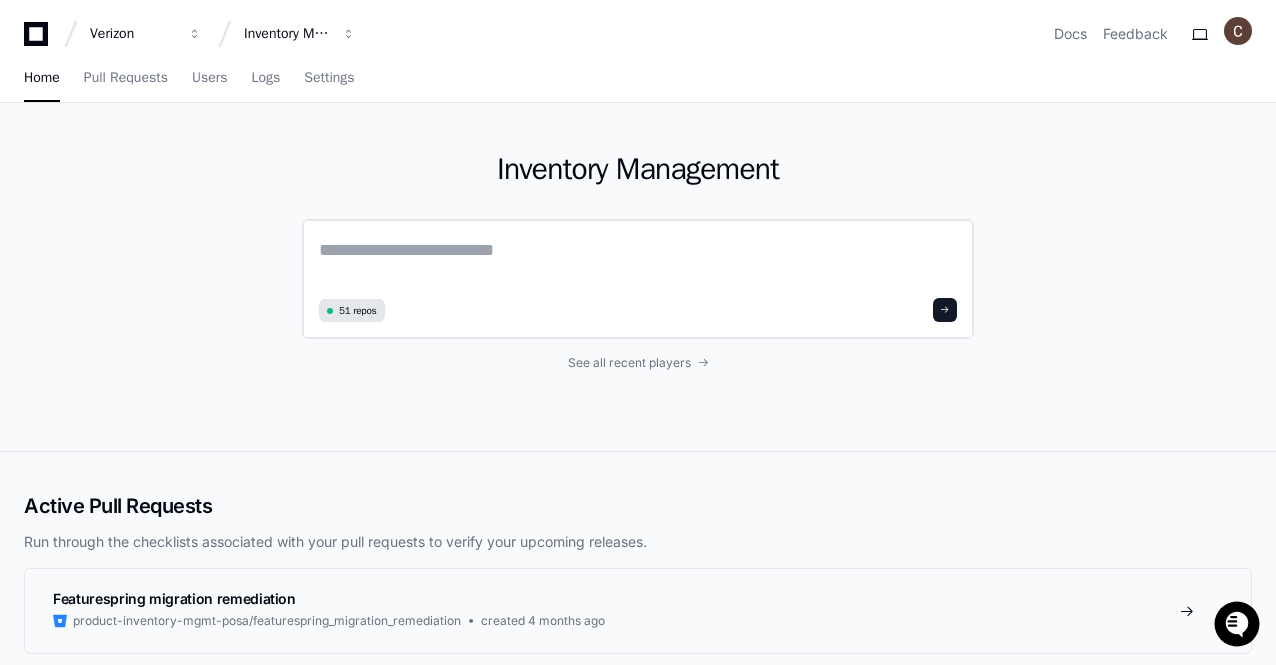 click 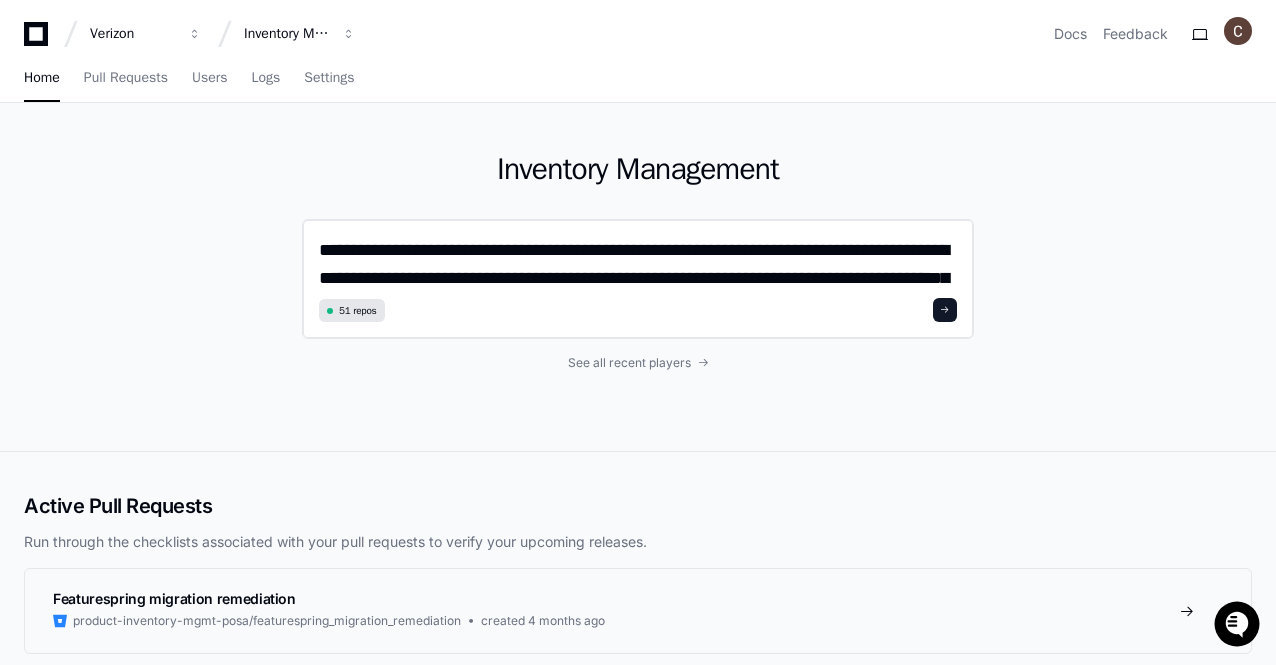 scroll, scrollTop: 0, scrollLeft: 0, axis: both 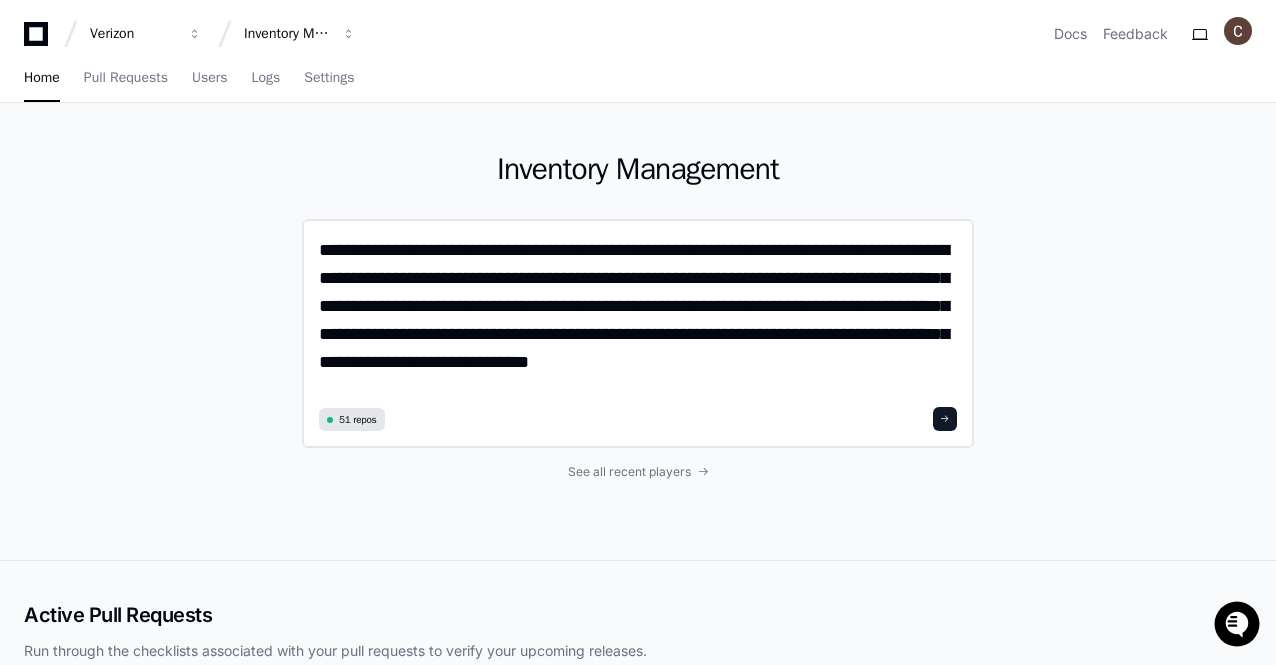 type on "**********" 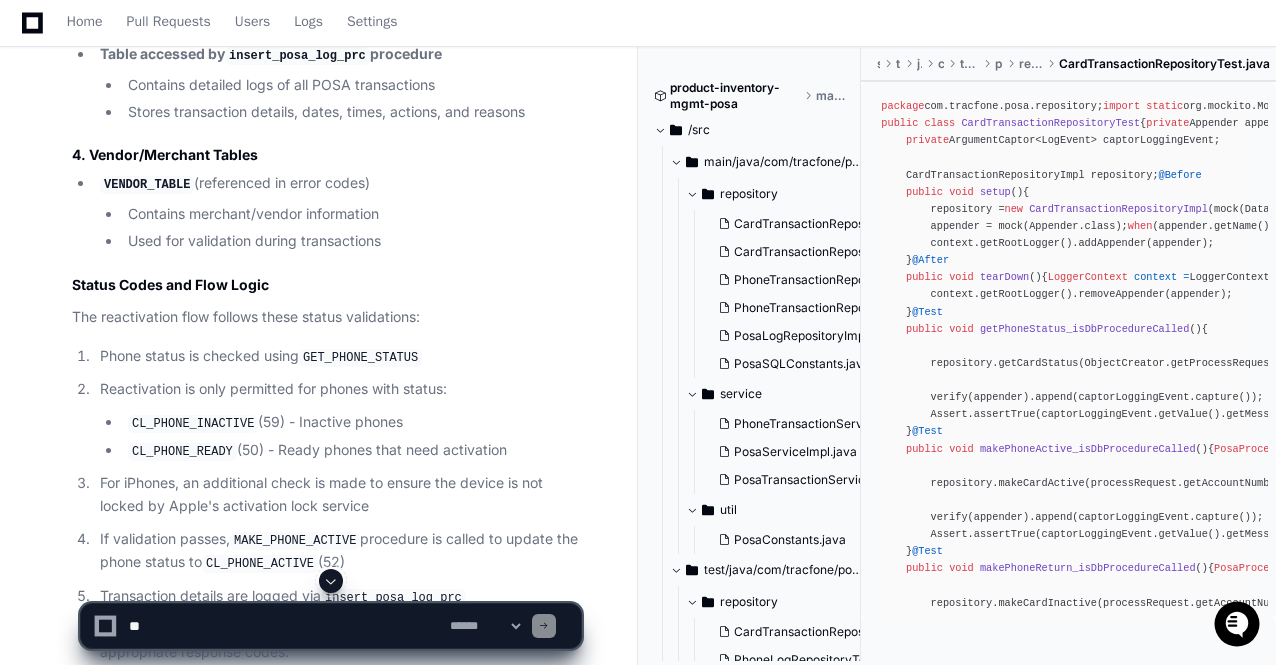 scroll, scrollTop: 5708, scrollLeft: 0, axis: vertical 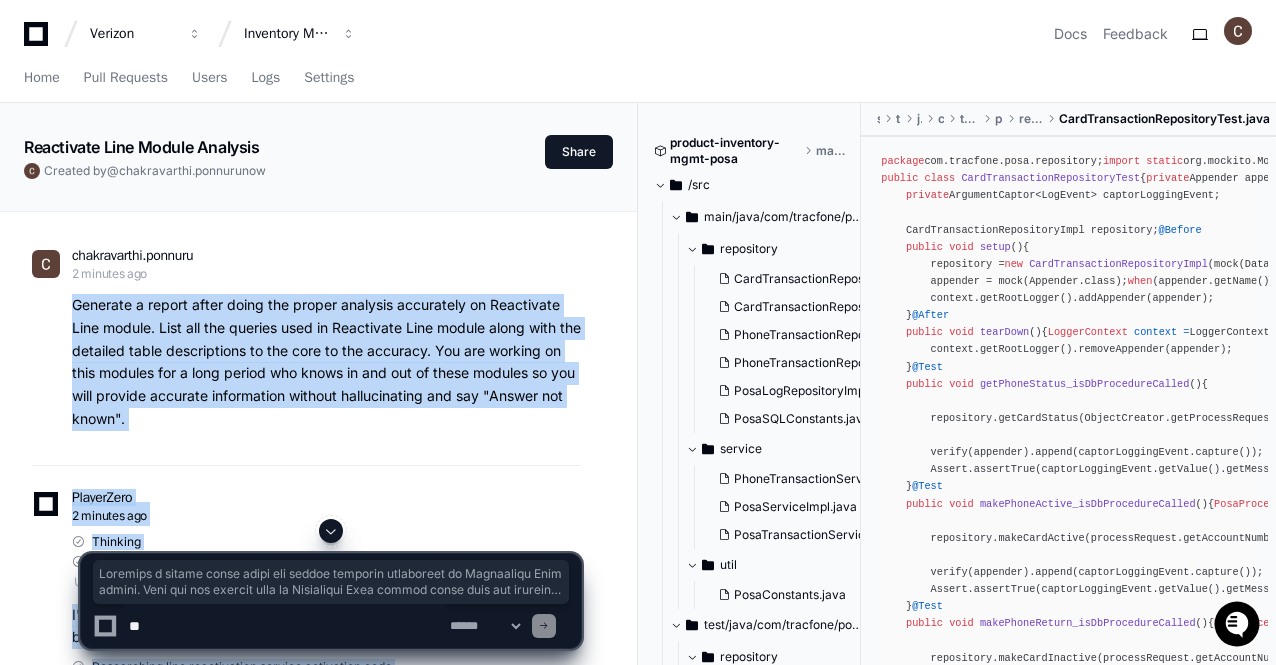 drag, startPoint x: 592, startPoint y: 564, endPoint x: 46, endPoint y: 302, distance: 605.6071 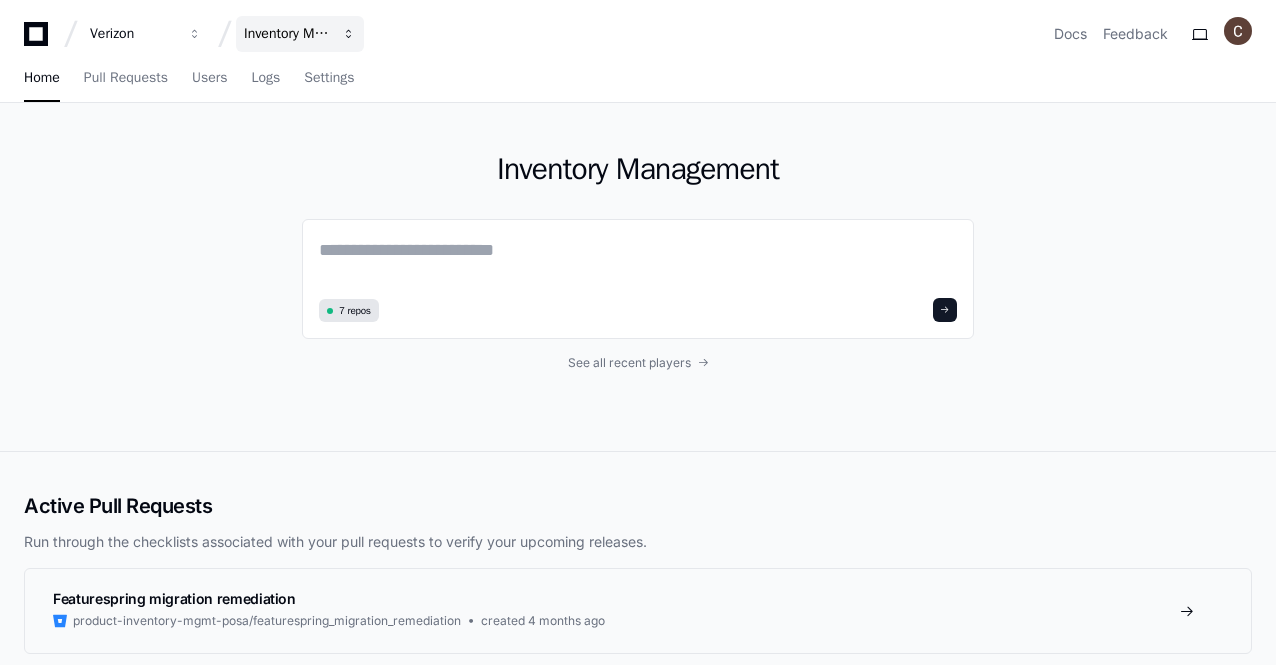 scroll, scrollTop: 0, scrollLeft: 0, axis: both 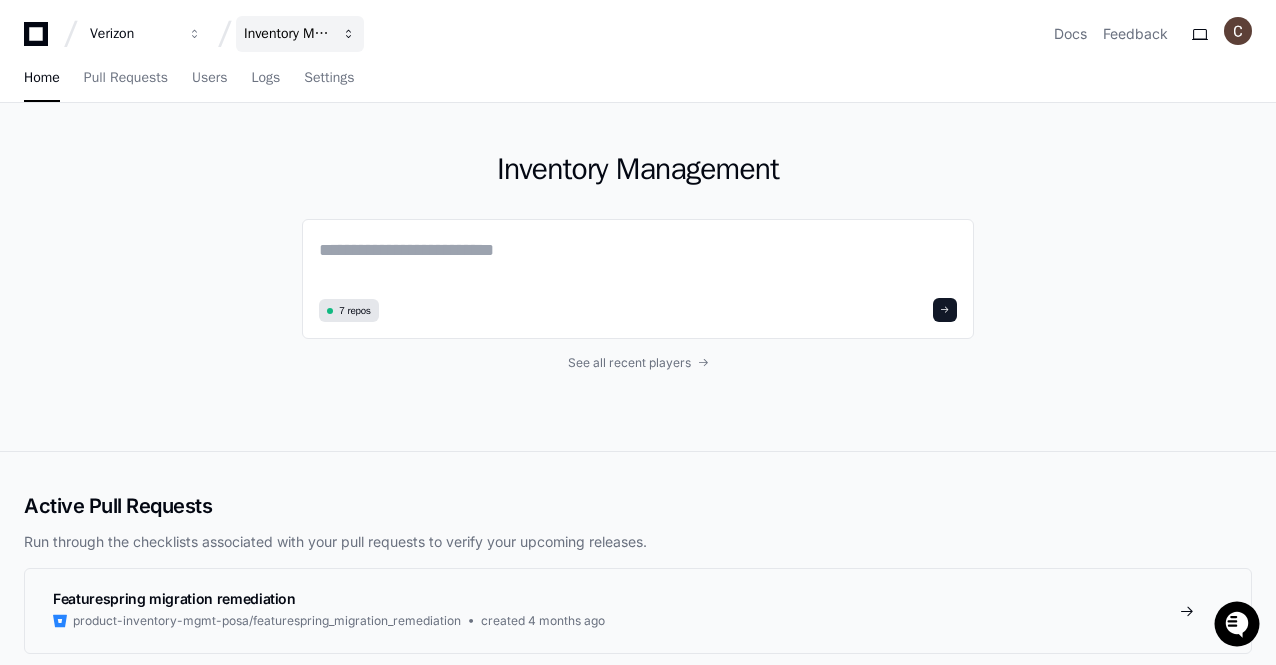 click at bounding box center [195, 34] 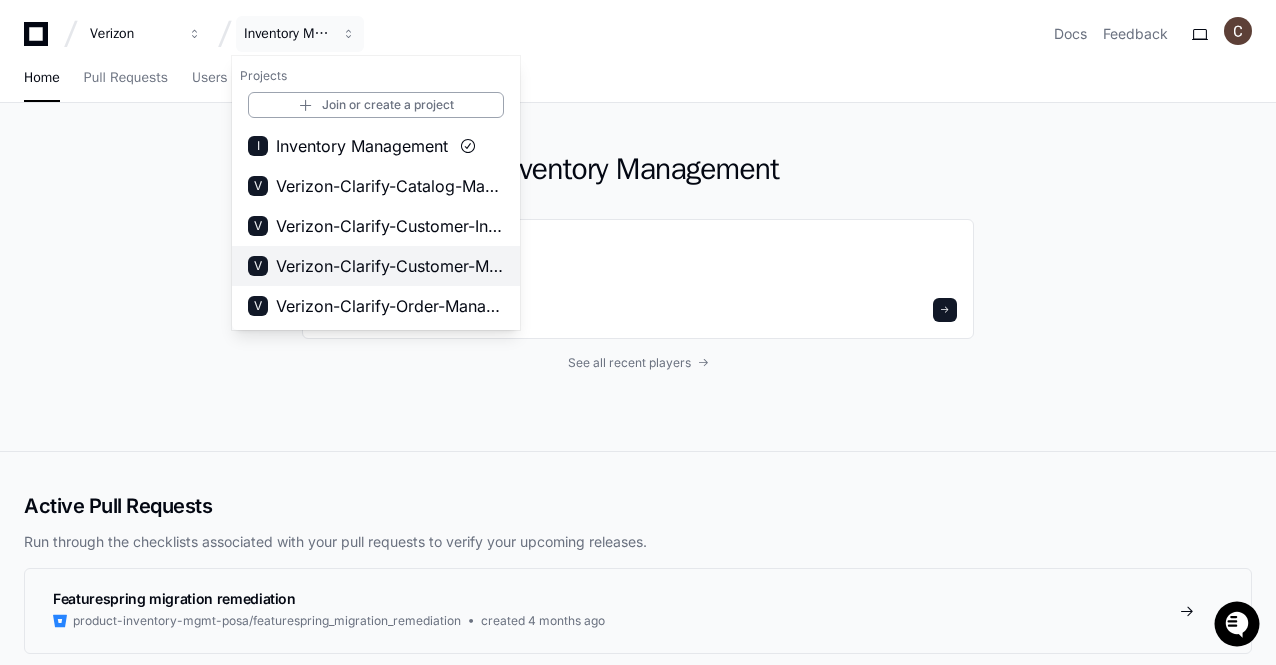 click on "Verizon-Clarify-Customer-Management" at bounding box center (390, 266) 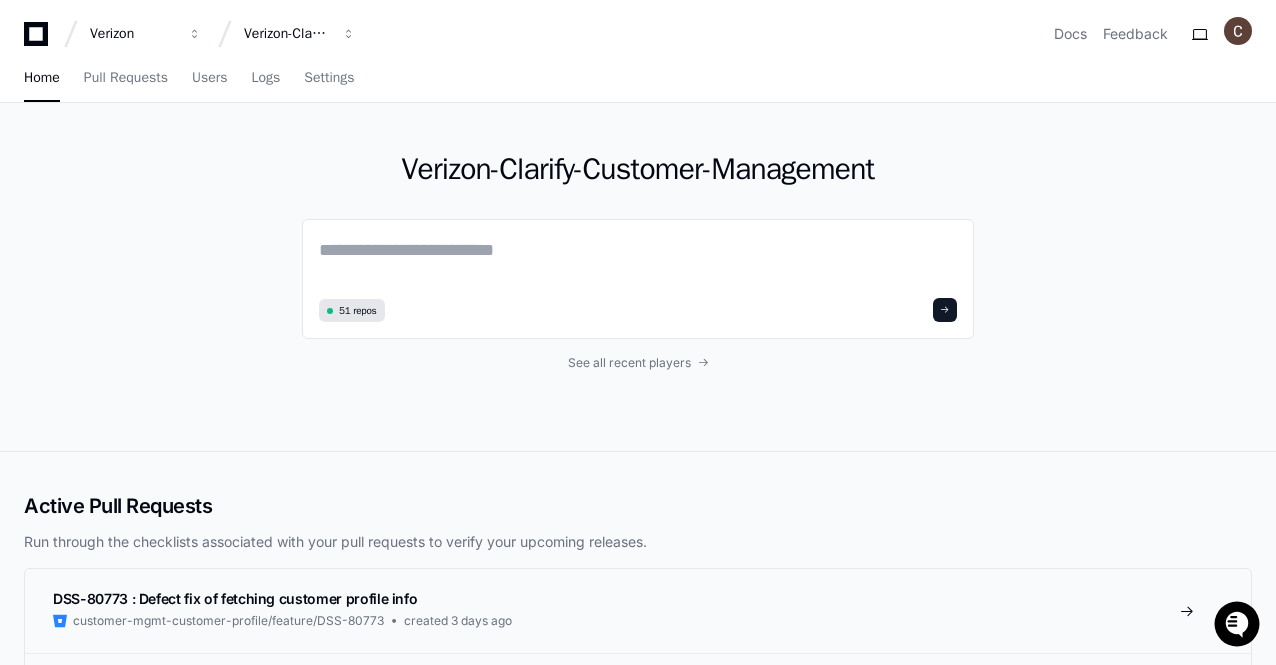 click 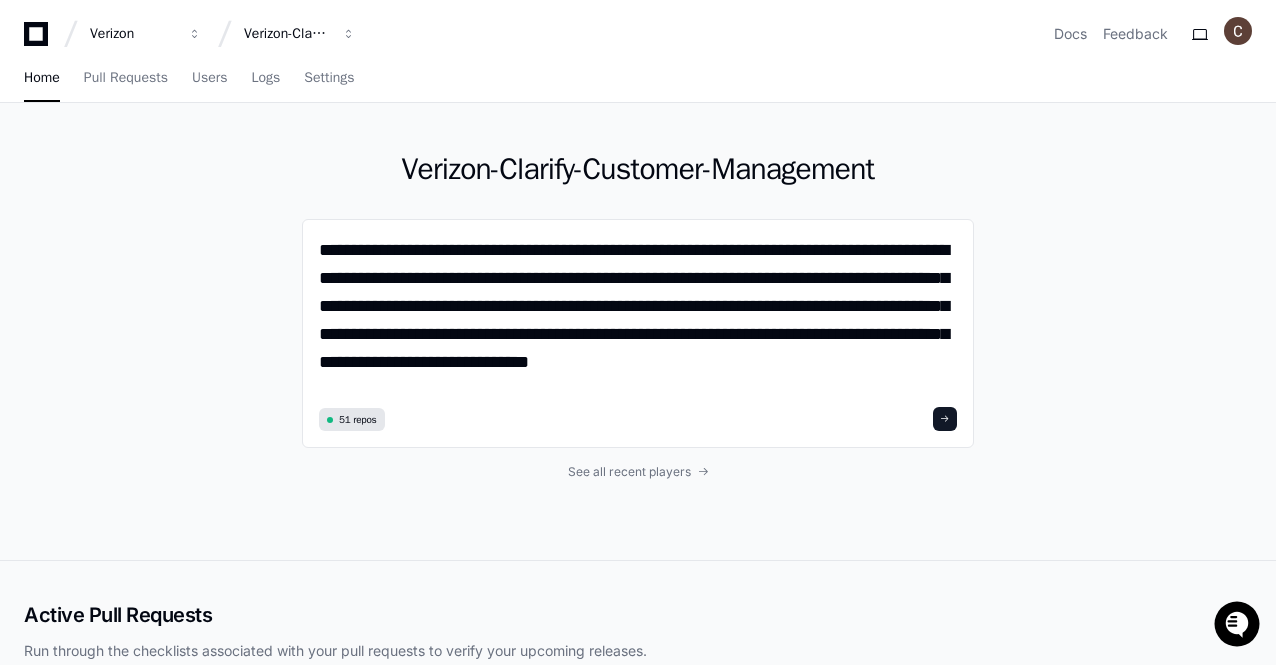 scroll, scrollTop: 0, scrollLeft: 0, axis: both 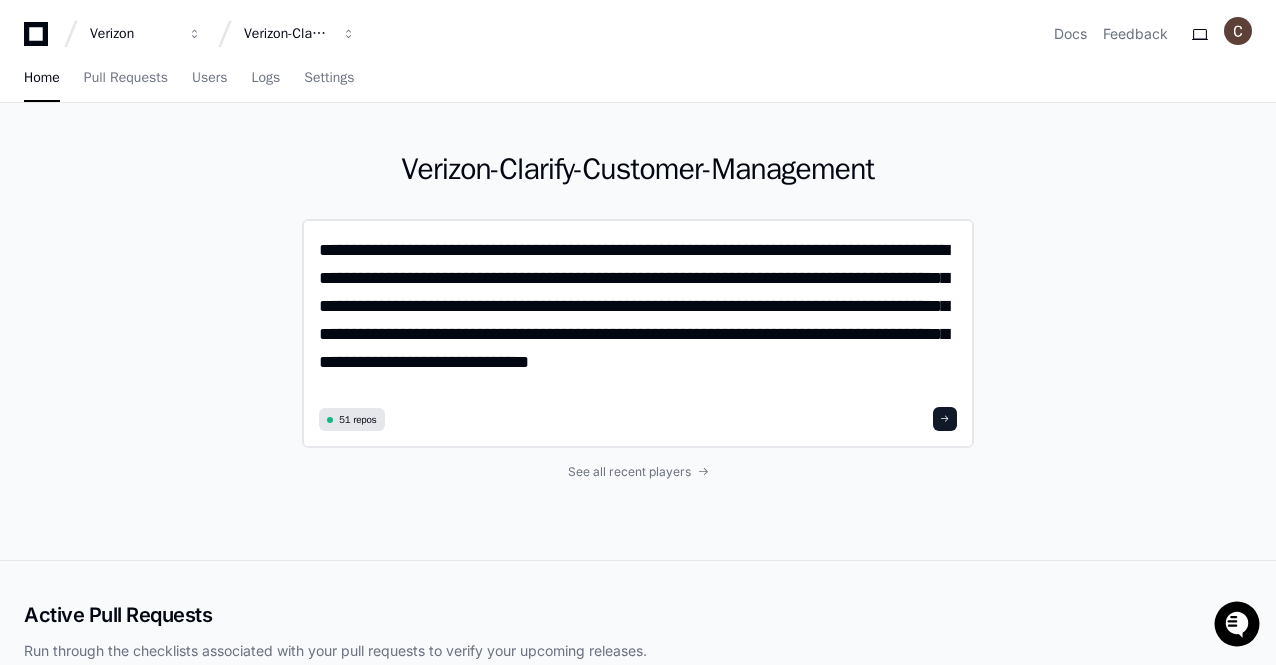 drag, startPoint x: 908, startPoint y: 248, endPoint x: 798, endPoint y: 251, distance: 110.0409 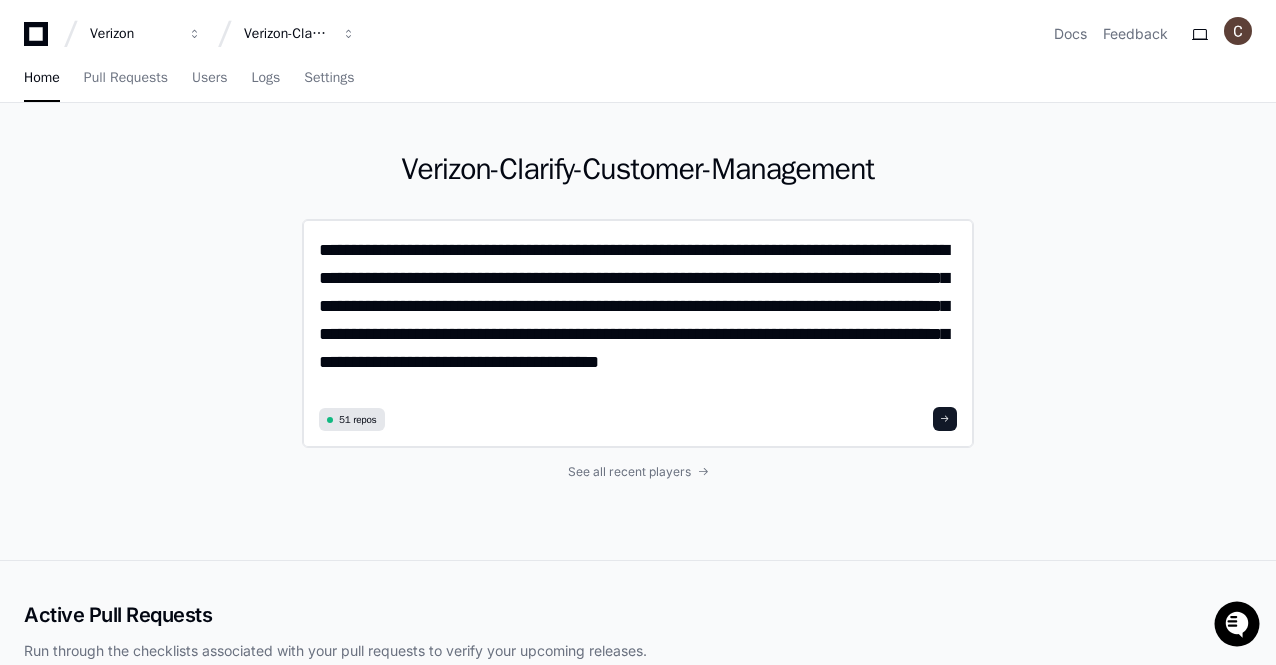 drag, startPoint x: 757, startPoint y: 279, endPoint x: 644, endPoint y: 280, distance: 113.004425 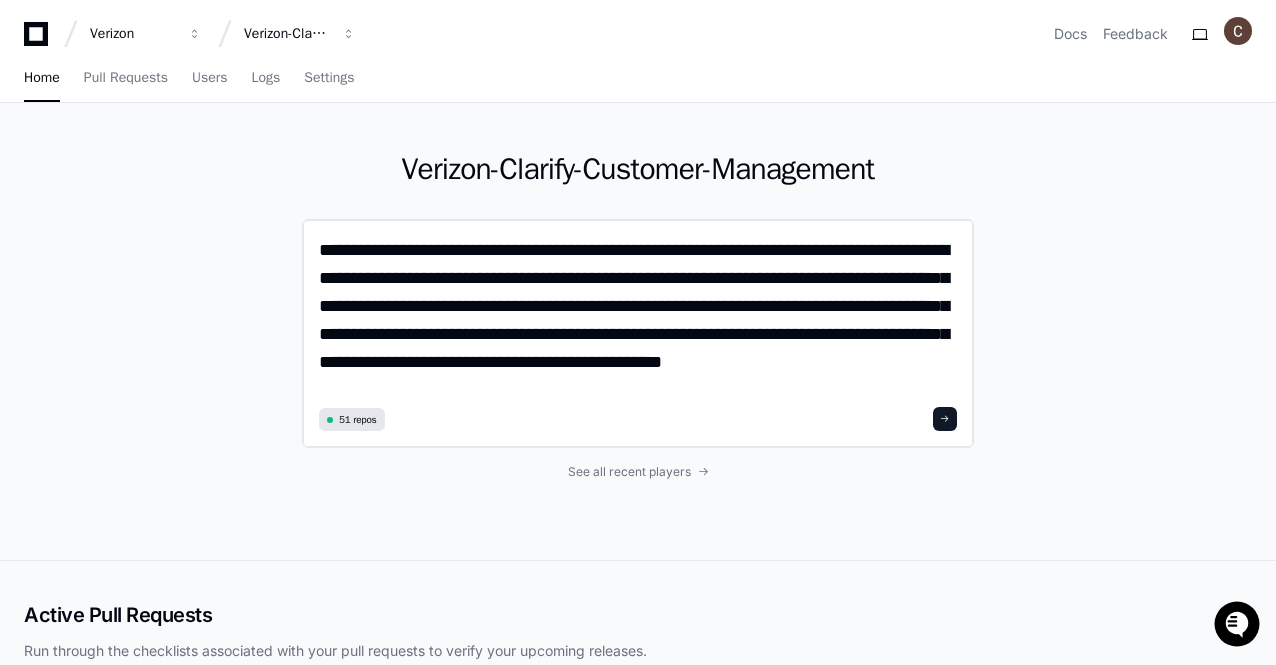 click on "**********" 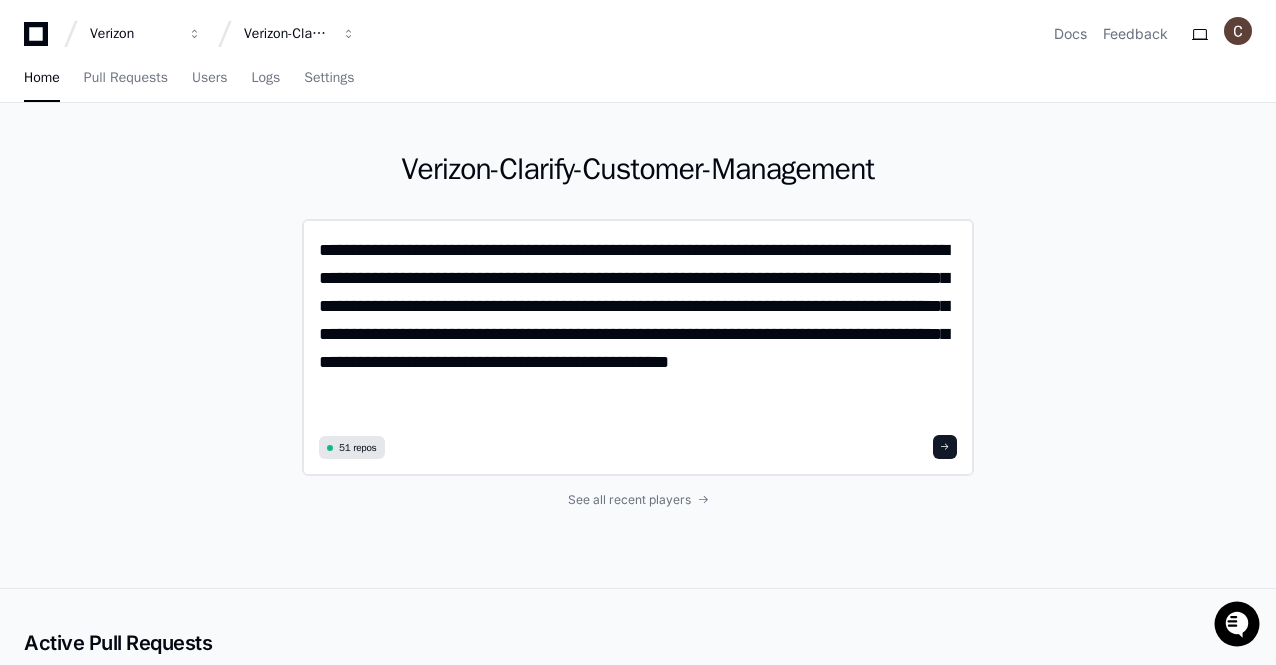 type on "**********" 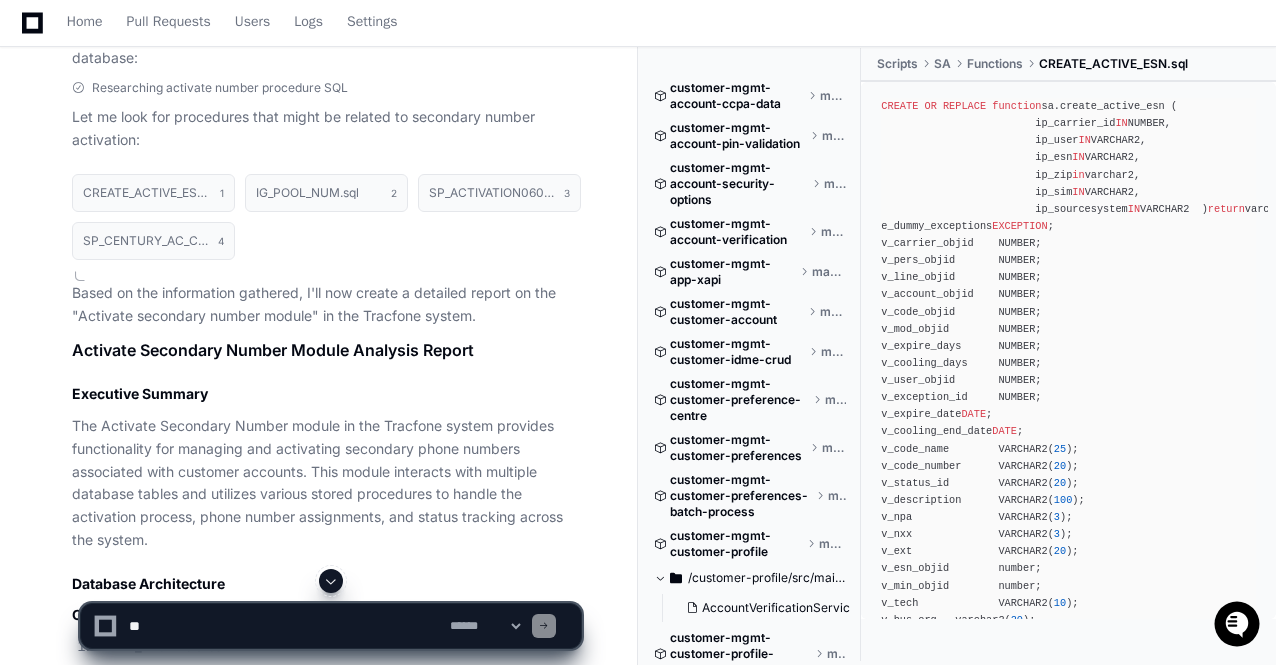 scroll, scrollTop: 0, scrollLeft: 0, axis: both 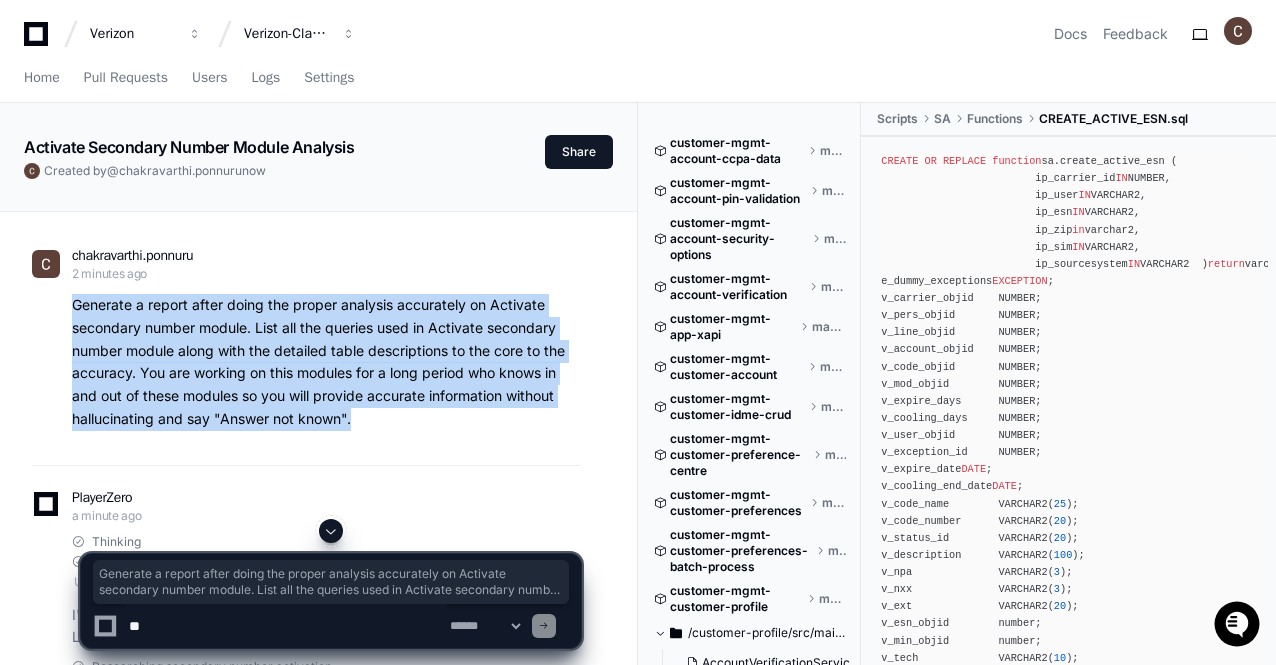 drag, startPoint x: 364, startPoint y: 423, endPoint x: 66, endPoint y: 300, distance: 322.3864 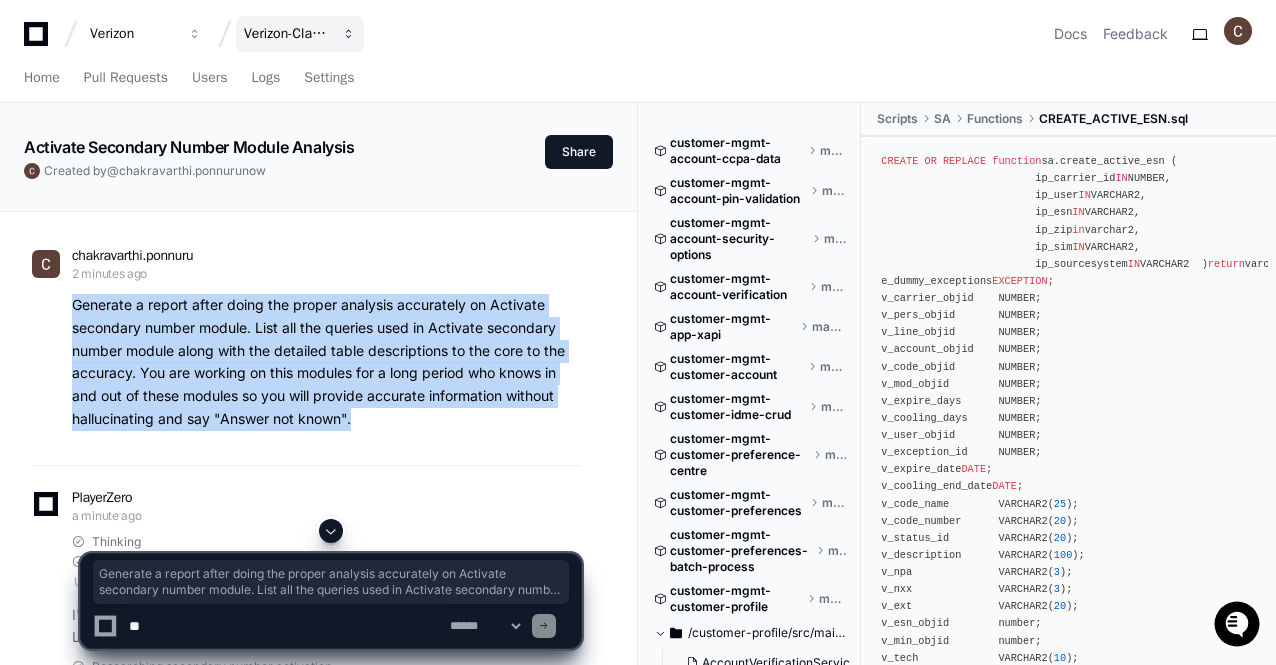 click on "Verizon-Clarify-Customer-Management" at bounding box center (133, 34) 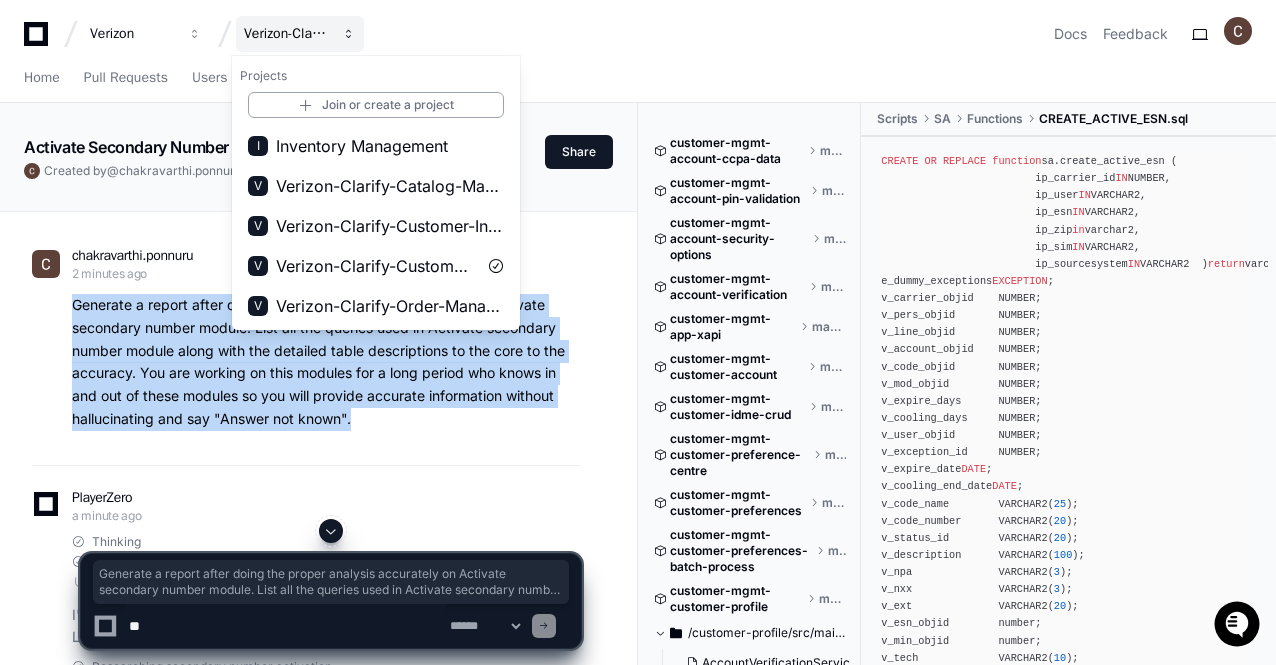 click at bounding box center [349, 34] 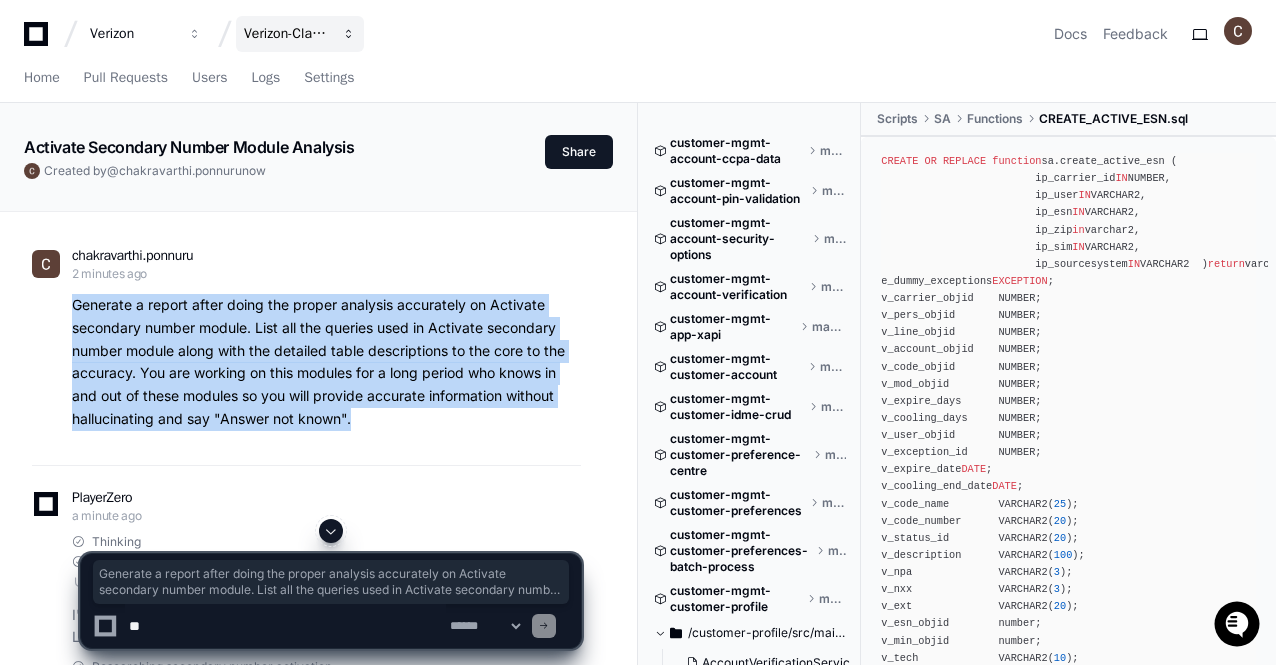 click at bounding box center (195, 34) 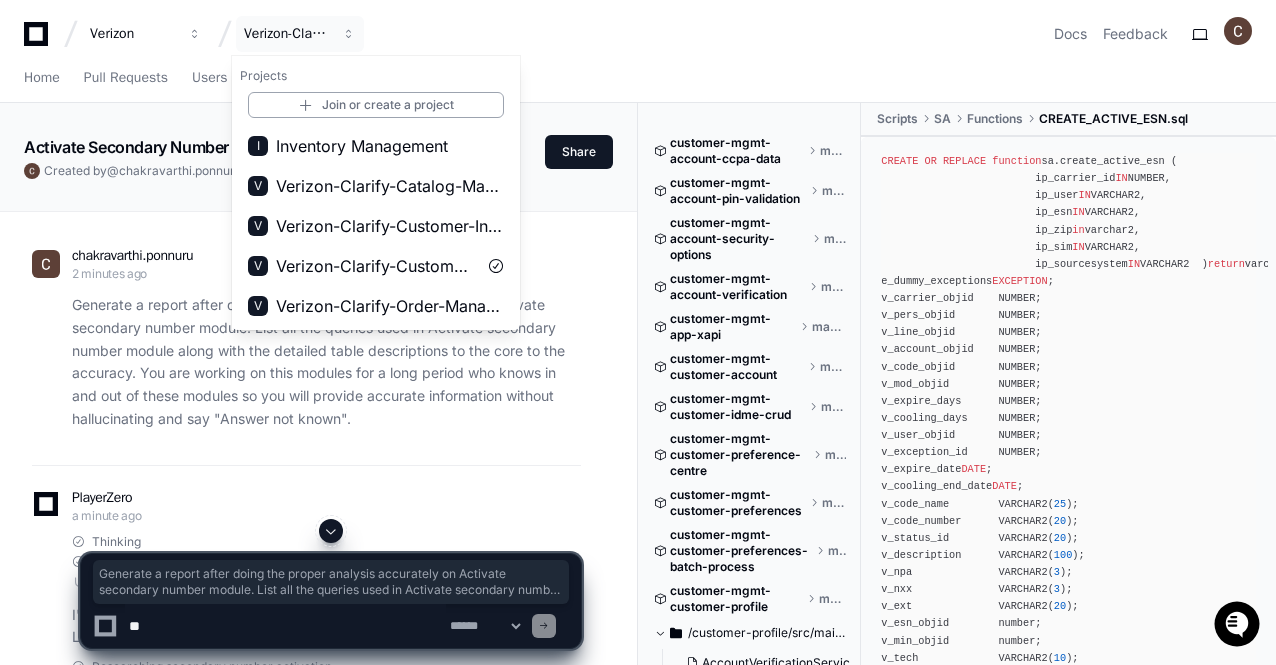 click on "Home Pull Requests Users Logs Settings" at bounding box center (638, 79) 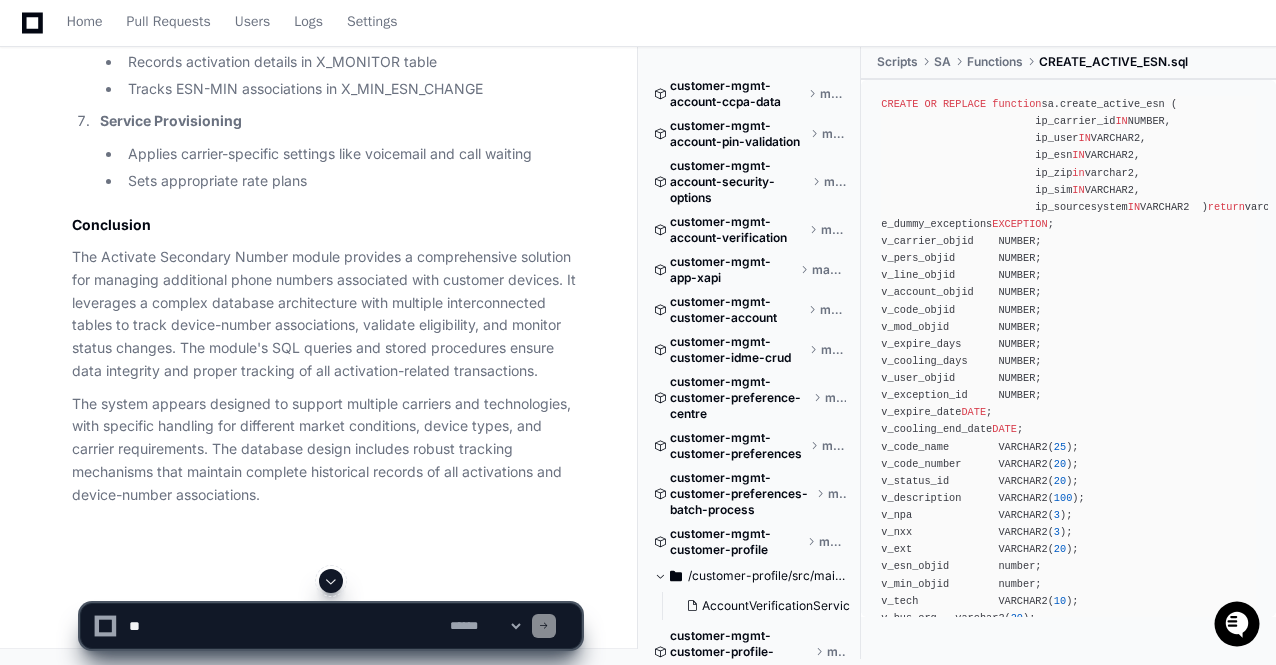 scroll, scrollTop: 5408, scrollLeft: 0, axis: vertical 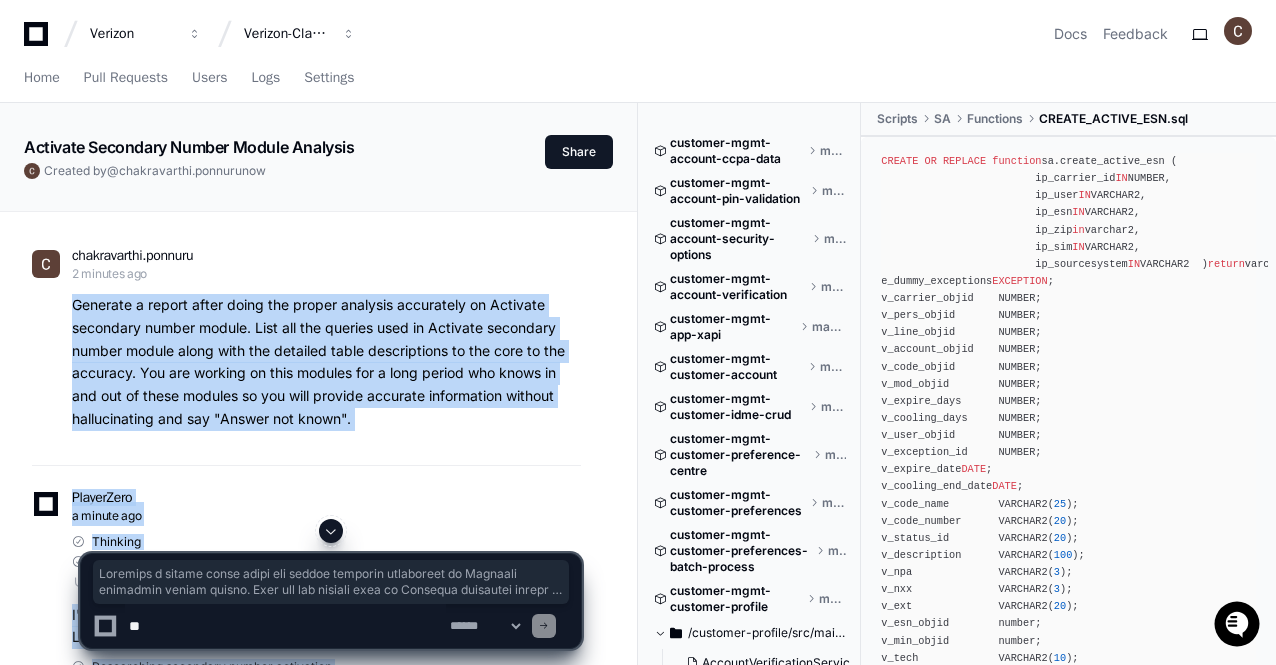 drag, startPoint x: 606, startPoint y: 544, endPoint x: 60, endPoint y: 297, distance: 599.2704 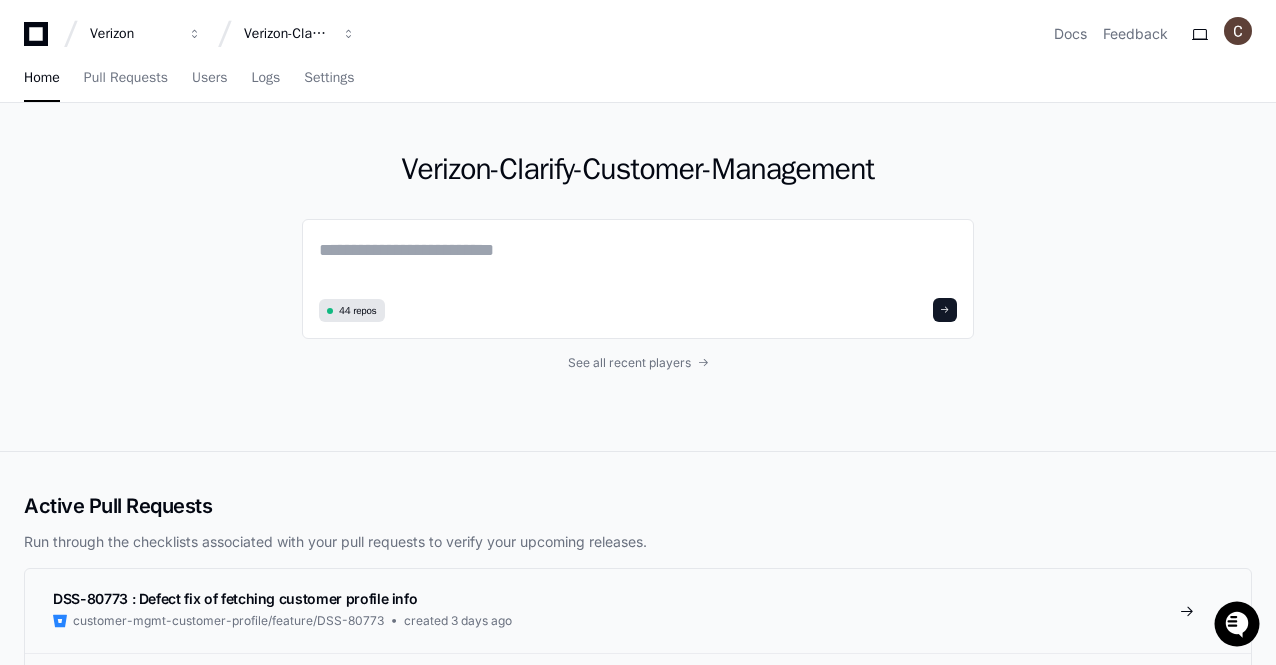 scroll, scrollTop: 0, scrollLeft: 0, axis: both 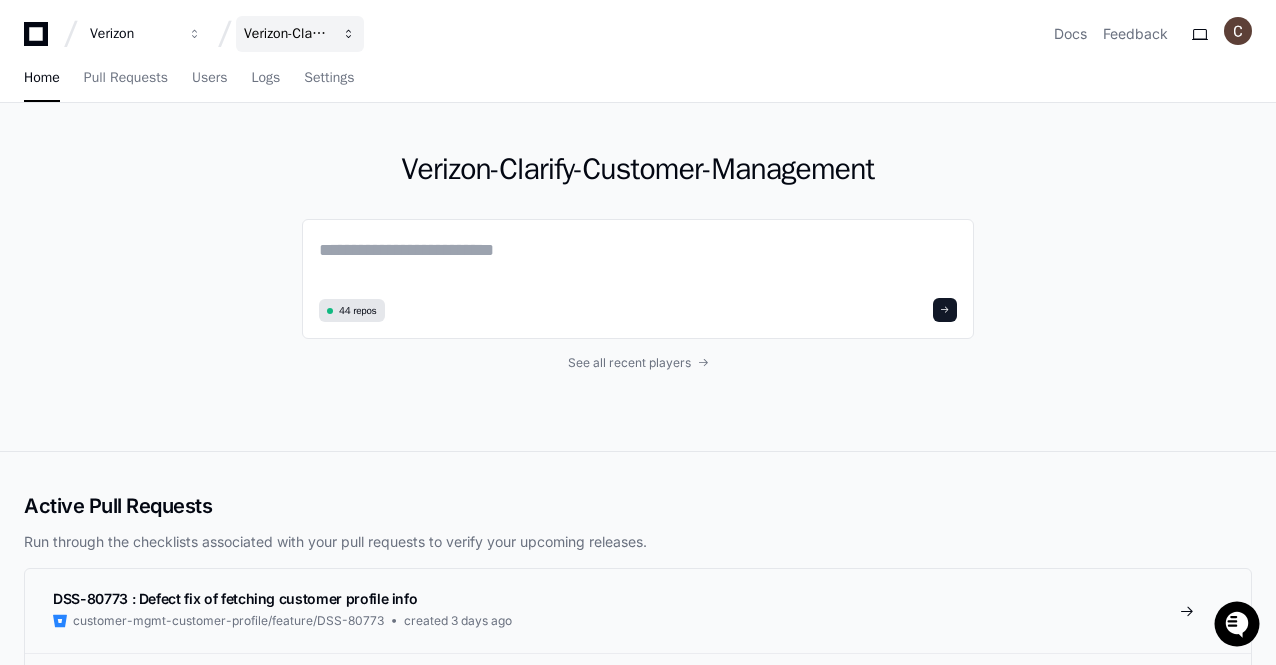 click at bounding box center (195, 34) 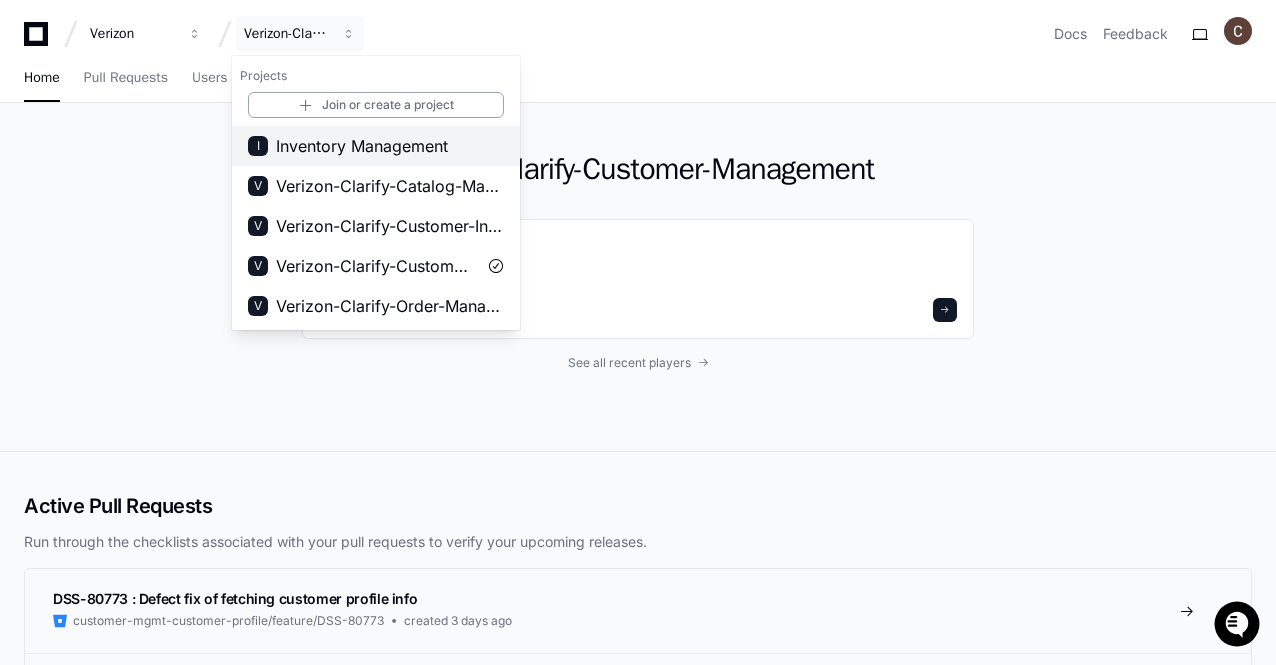 click on "Inventory Management" at bounding box center [362, 146] 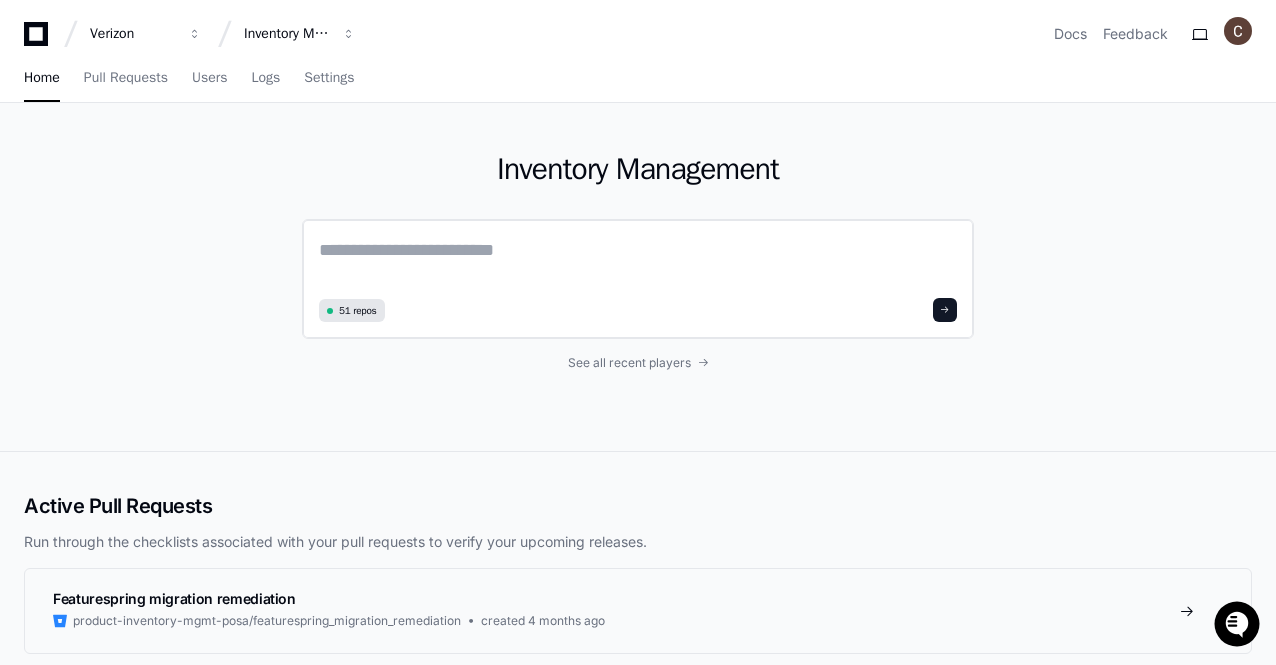 click 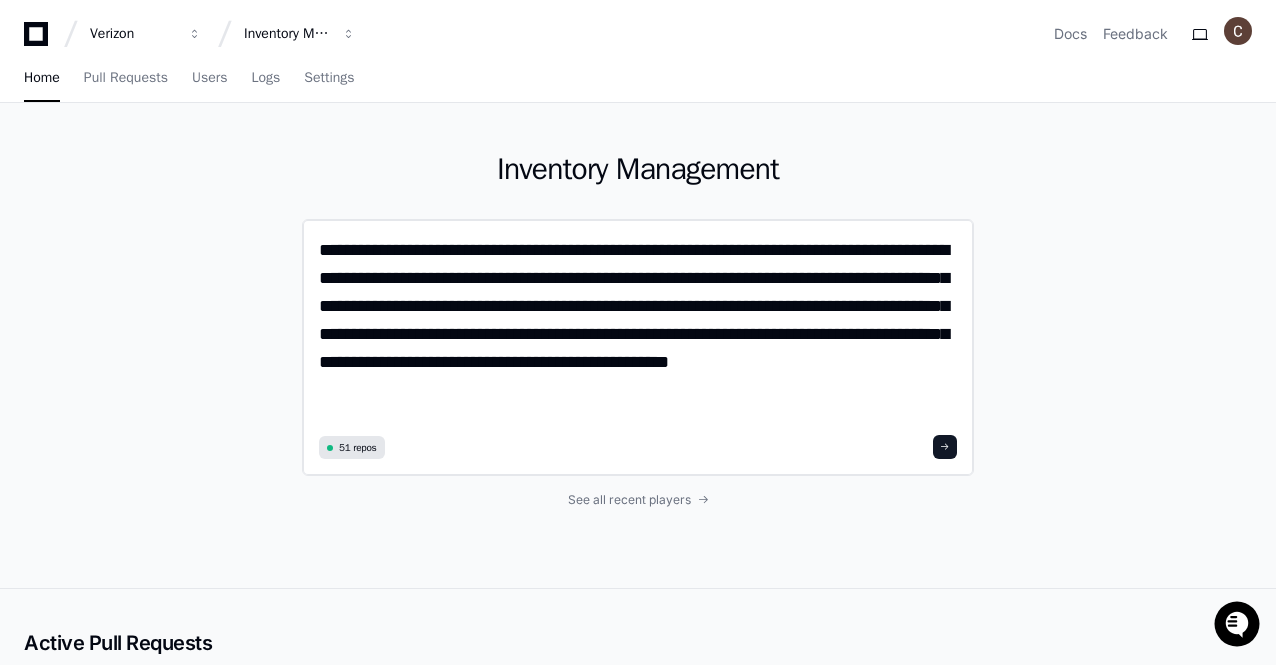 scroll, scrollTop: 0, scrollLeft: 0, axis: both 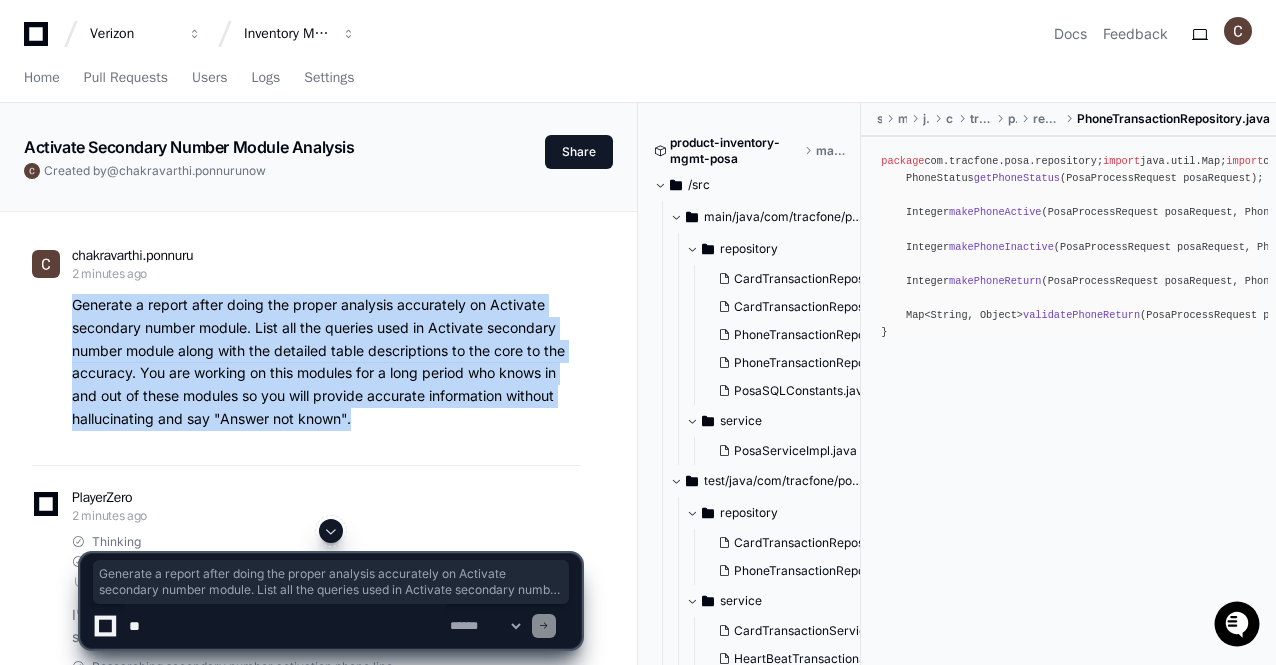 drag, startPoint x: 361, startPoint y: 418, endPoint x: 59, endPoint y: 311, distance: 320.39508 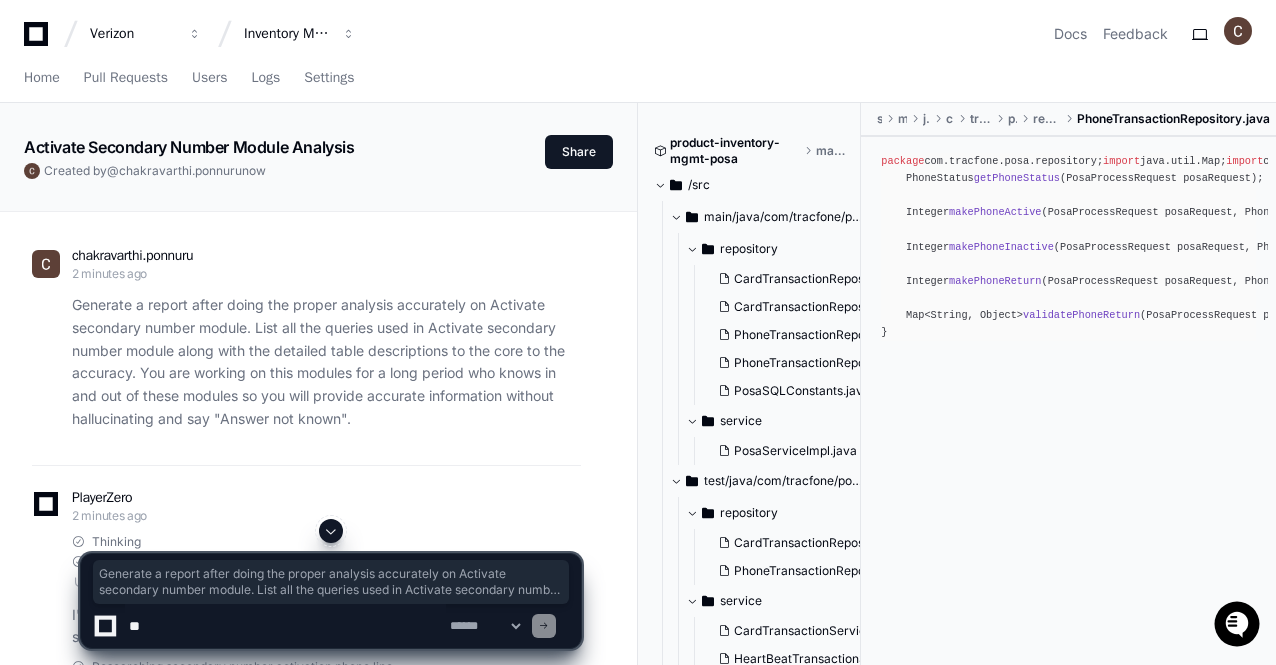 click on "chakravarthi.ponnuru 2 minutes ago Generate a report after doing the proper analysis accurately on Activate secondary number module. List all the queries used in Activate secondary number module along with the detailed table descriptions to the core to the accuracy. You are working on this modules for a long period who knows in and out of these modules so you will provide accurate information without hallucinating and say "Answer not known".
PlayerZero 2 minutes ago Thinking Researching activate secondary number module I'll analyze the "Activate secondary number module" in the codebase. Let me search for relevant code first.
Researching secondary number activation phone line Let me try a broader search to locate any mentions of secondary number activation:
Researching multi line secondary line phone activation Let me search more specifically for secondary lines or multi-line functionality:
Researching SQL query phone activation repository implementation" 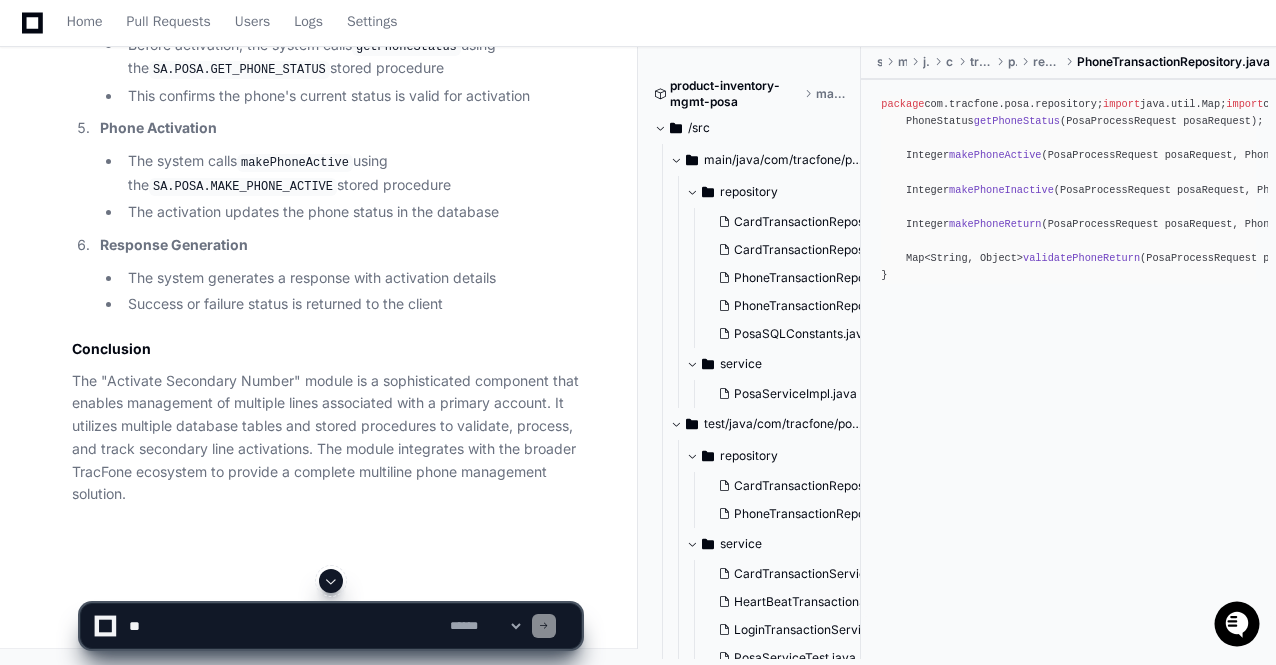 scroll, scrollTop: 7214, scrollLeft: 0, axis: vertical 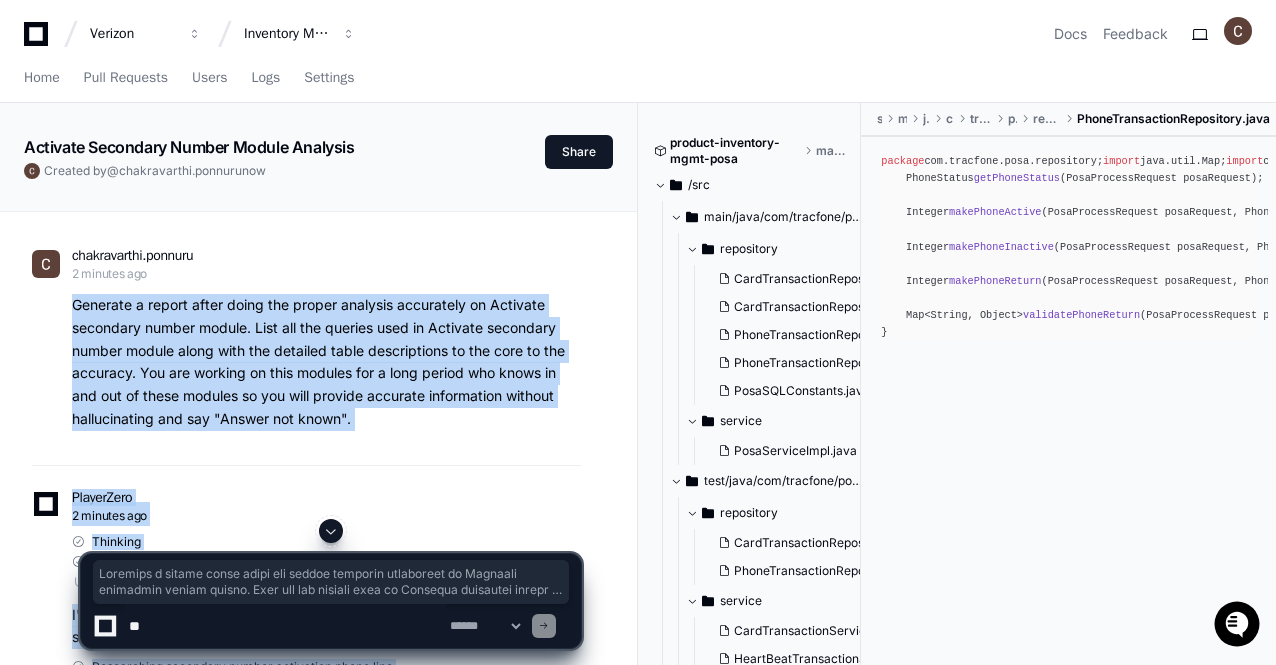 drag, startPoint x: 591, startPoint y: 556, endPoint x: 65, endPoint y: 290, distance: 589.43365 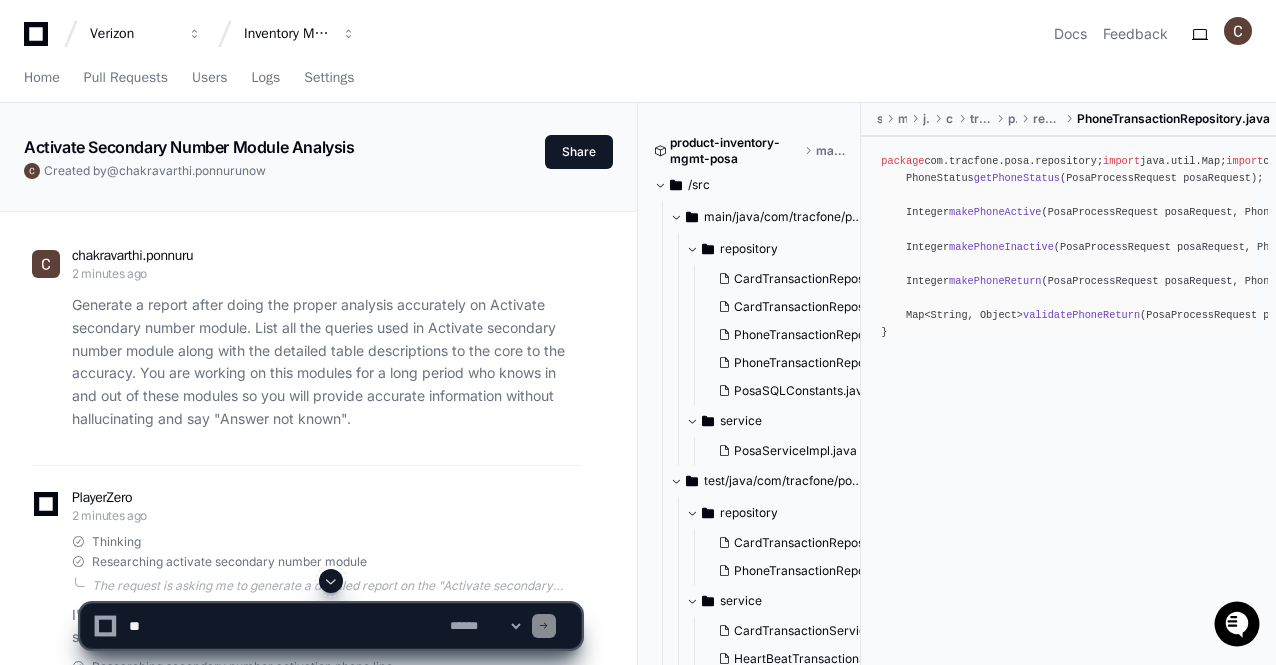 click on "chakravarthi.ponnuru 2 minutes ago Generate a report after doing the proper analysis accurately on Activate secondary number module. List all the queries used in Activate secondary number module along with the detailed table descriptions to the core to the accuracy. You are working on this modules for a long period who knows in and out of these modules so you will provide accurate information without hallucinating and say "Answer not known".
PlayerZero 2 minutes ago Thinking Researching activate secondary number module I'll analyze the "Activate secondary number module" in the codebase. Let me search for relevant code first.
Researching secondary number activation phone line Let me try a broader search to locate any mentions of secondary number activation:
Researching multi line secondary line phone activation Let me search more specifically for secondary lines or multi-line functionality:
Researching SQL query phone activation repository implementation" 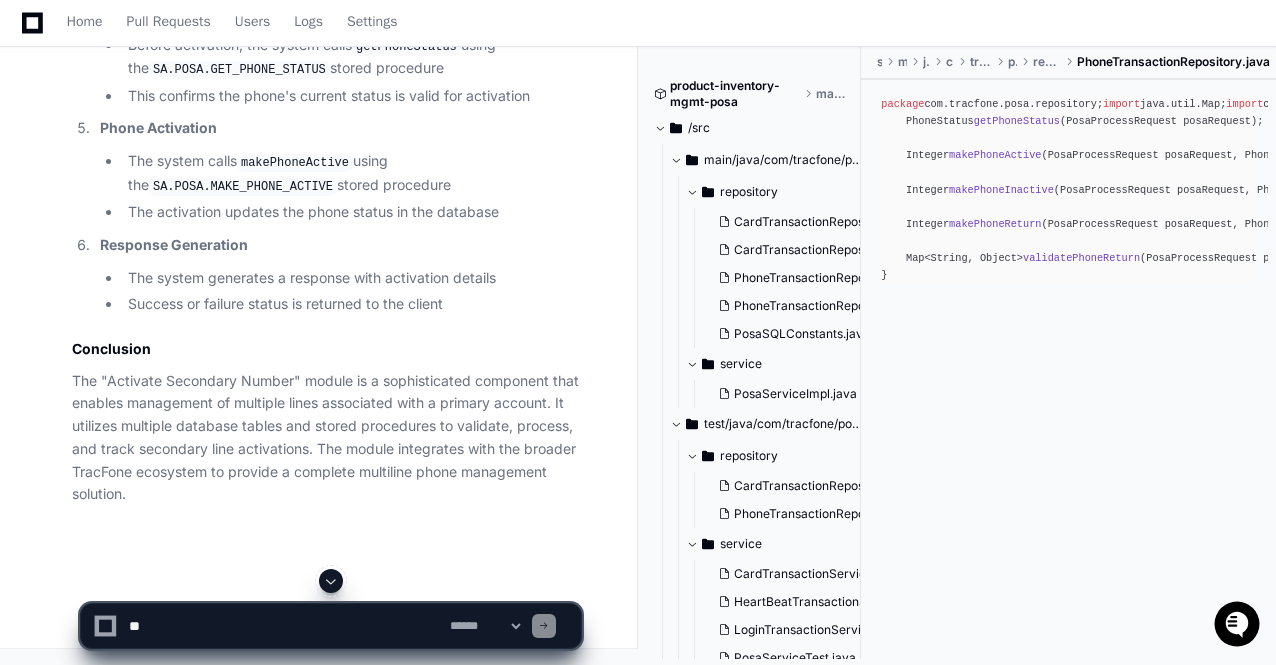 scroll, scrollTop: 7012, scrollLeft: 0, axis: vertical 